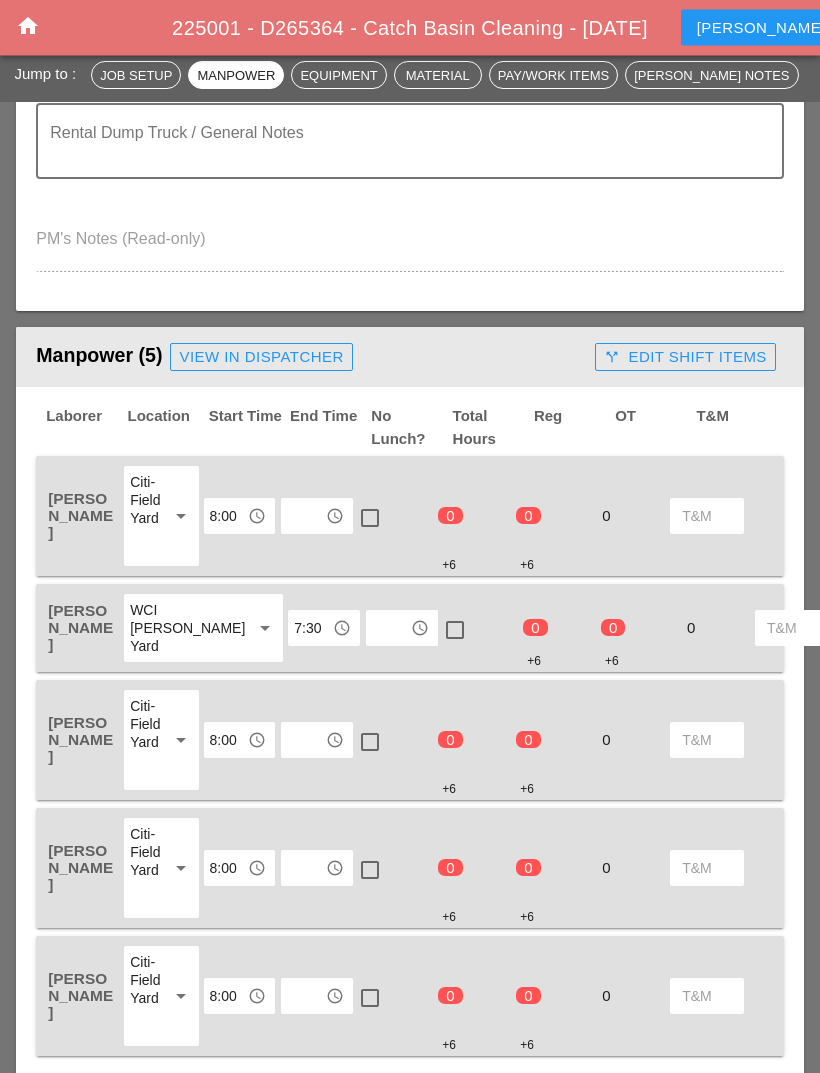scroll, scrollTop: 667, scrollLeft: 0, axis: vertical 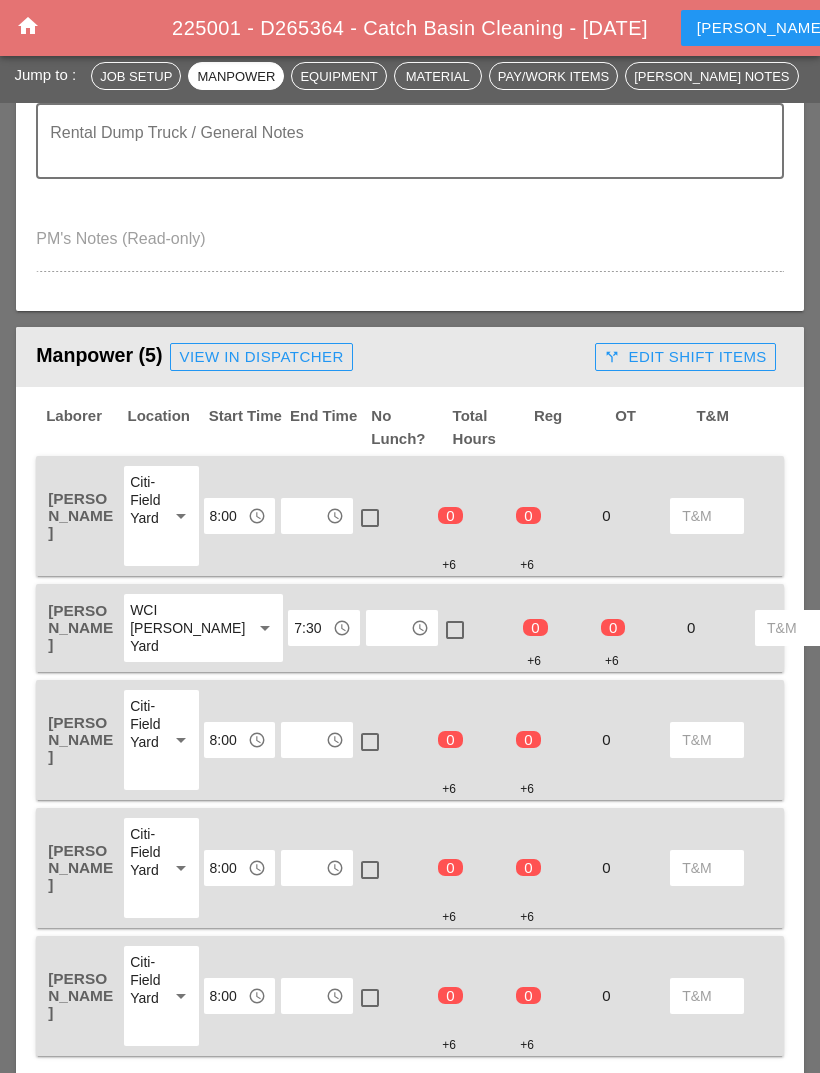 click at bounding box center [303, 516] 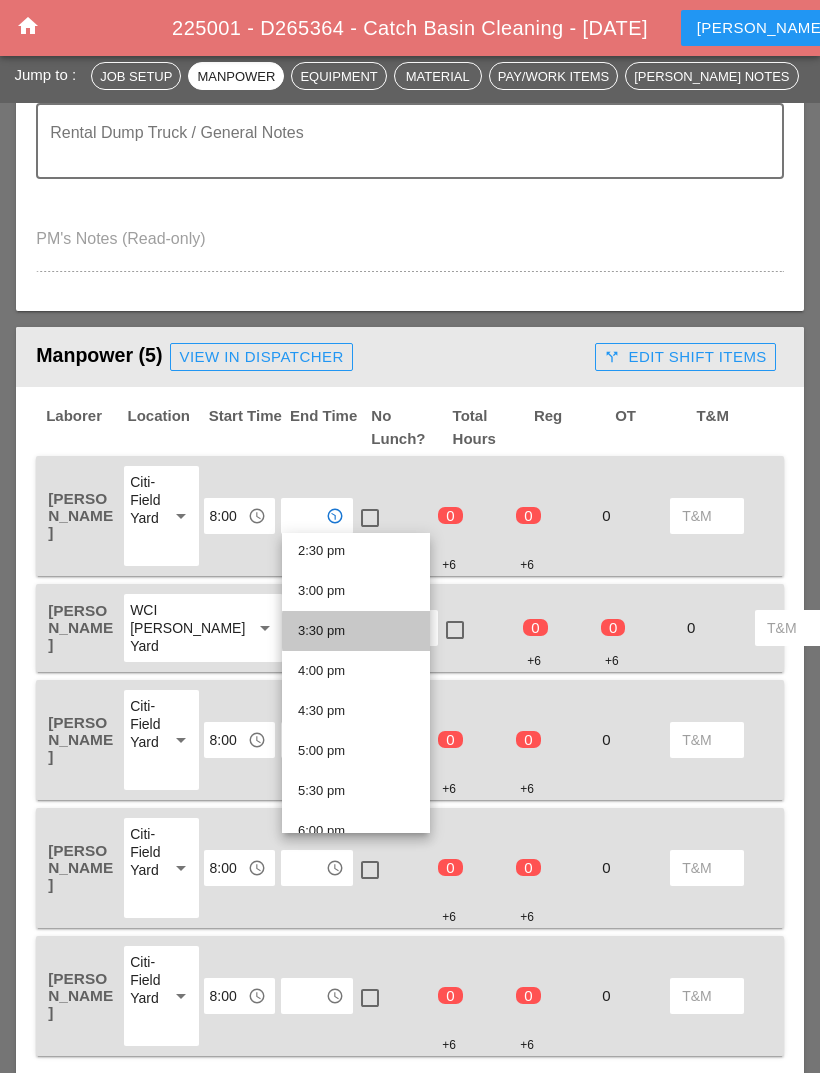 scroll, scrollTop: 1167, scrollLeft: 0, axis: vertical 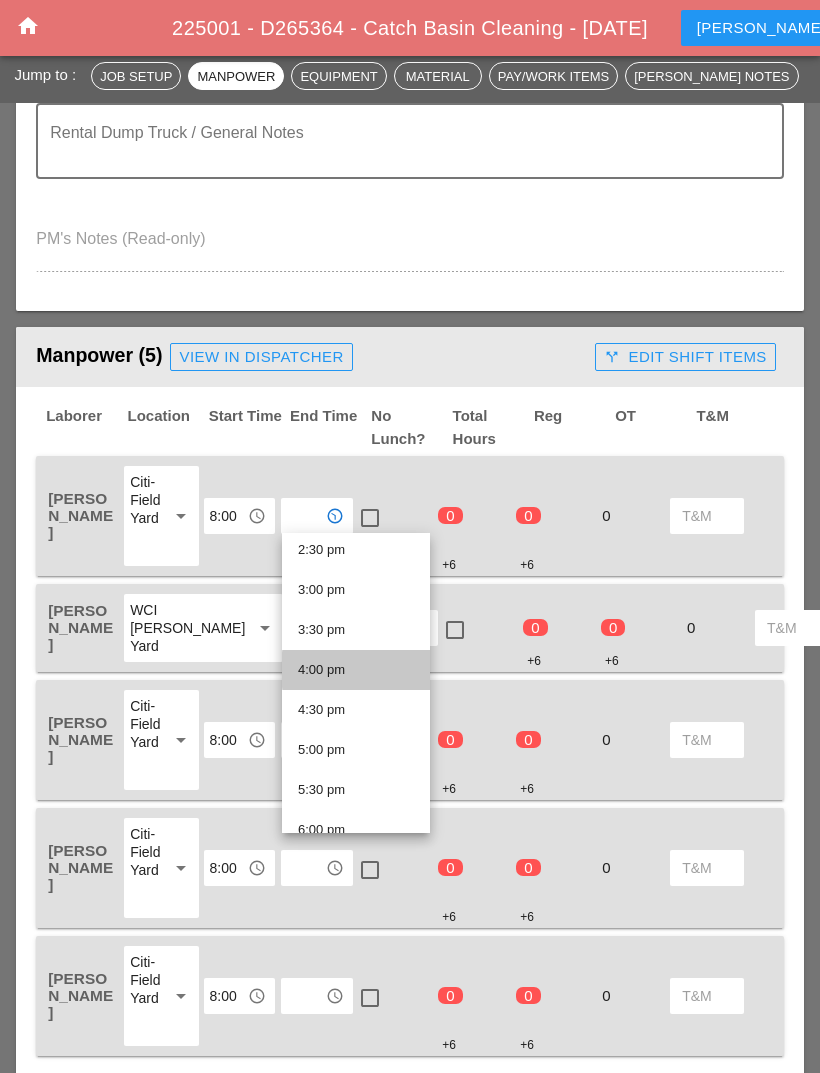 click on "4:00 pm" at bounding box center [356, 670] 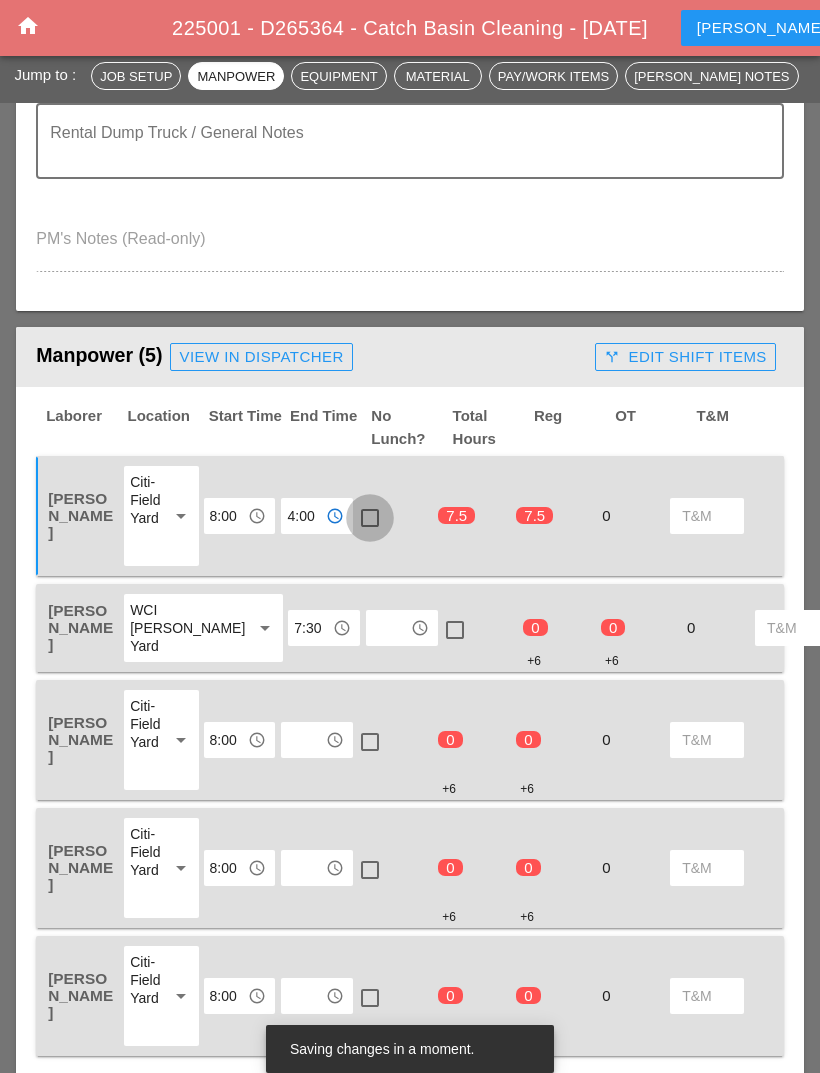 click at bounding box center [370, 518] 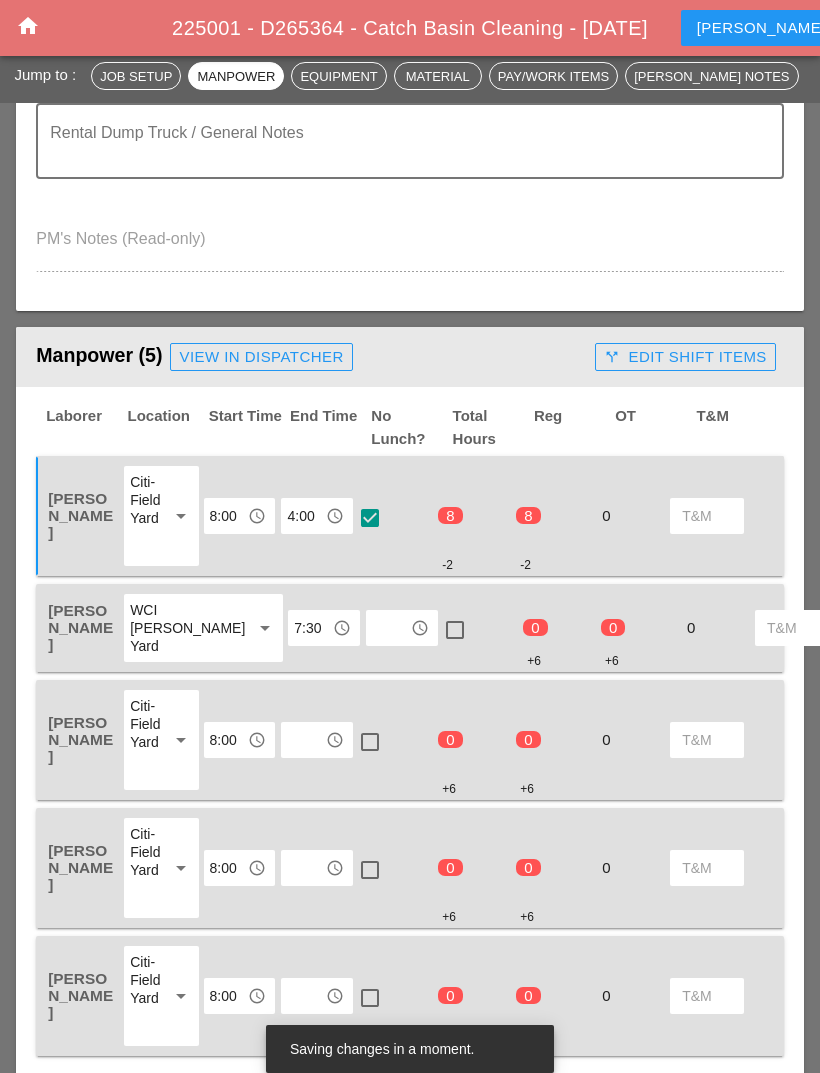 click at bounding box center (388, 628) 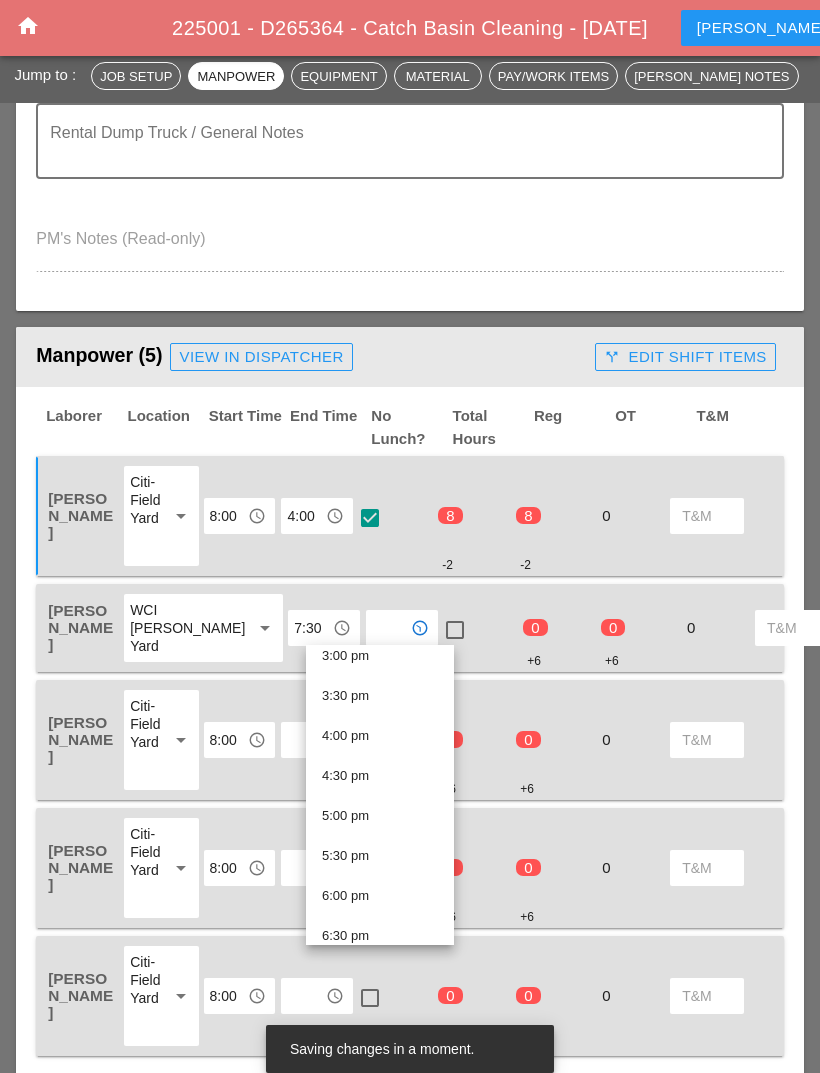 scroll, scrollTop: 1215, scrollLeft: 0, axis: vertical 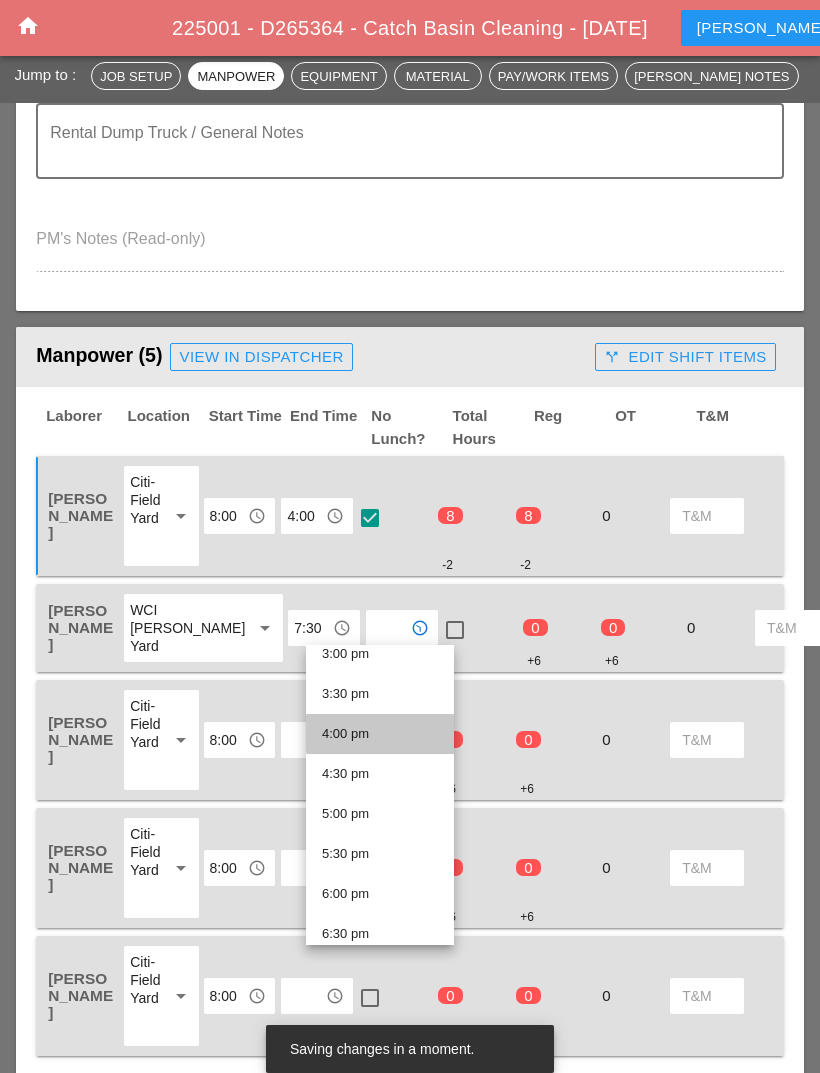 click on "4:00 pm" at bounding box center [380, 734] 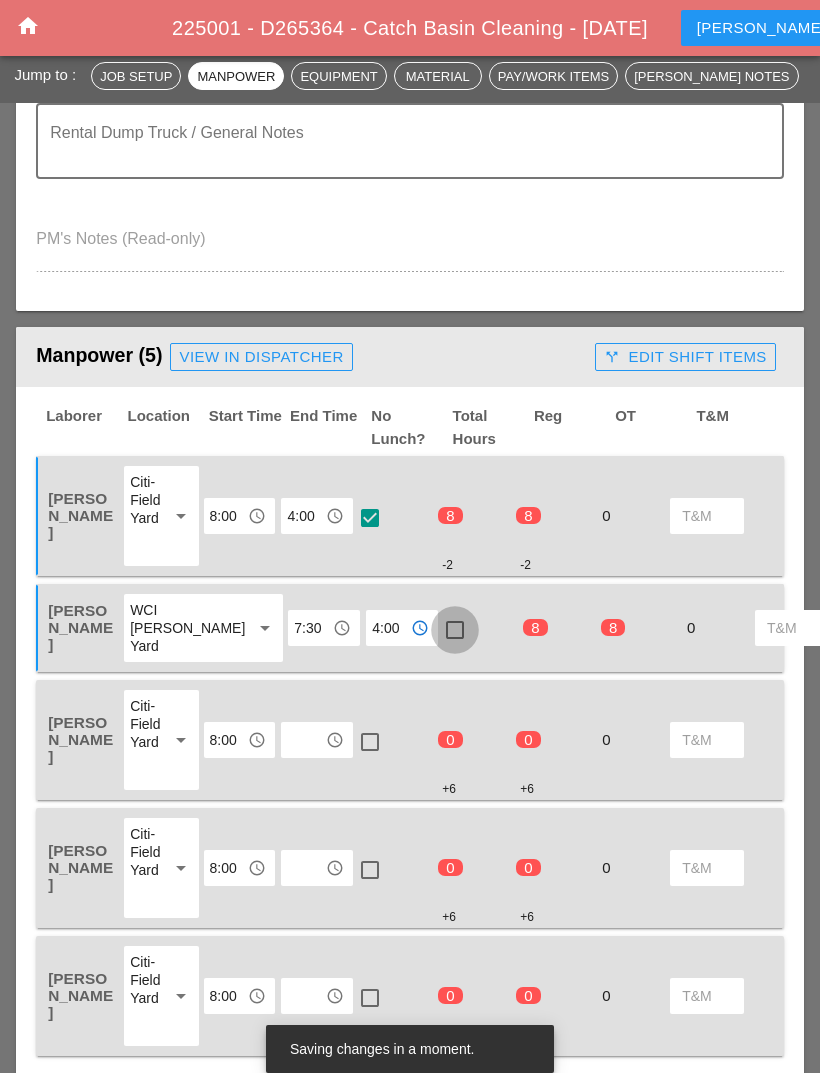 click at bounding box center (455, 630) 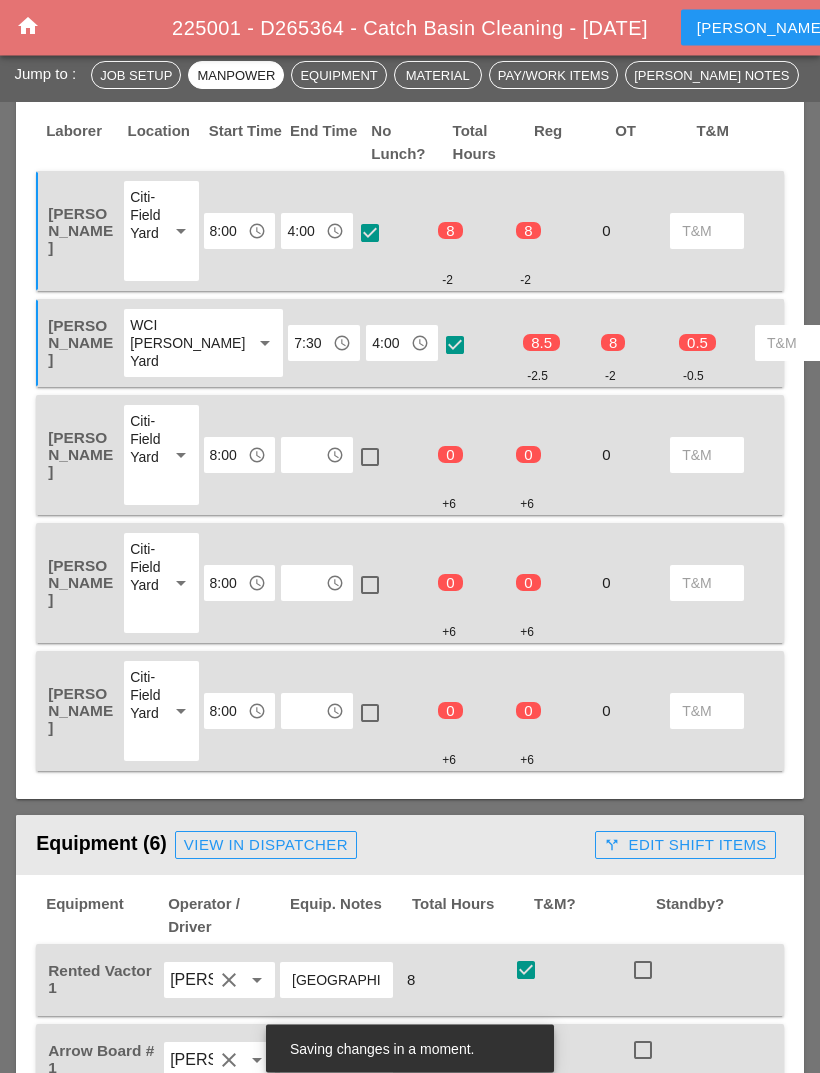 scroll, scrollTop: 952, scrollLeft: 0, axis: vertical 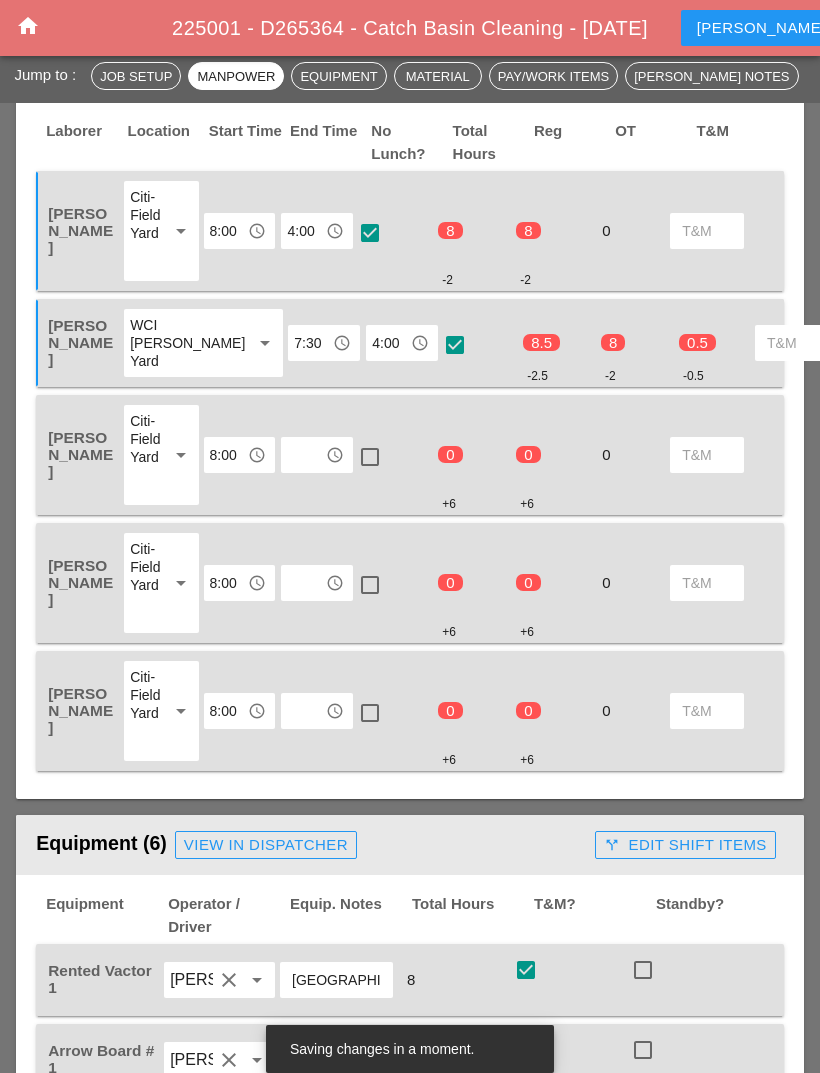 click at bounding box center (303, 455) 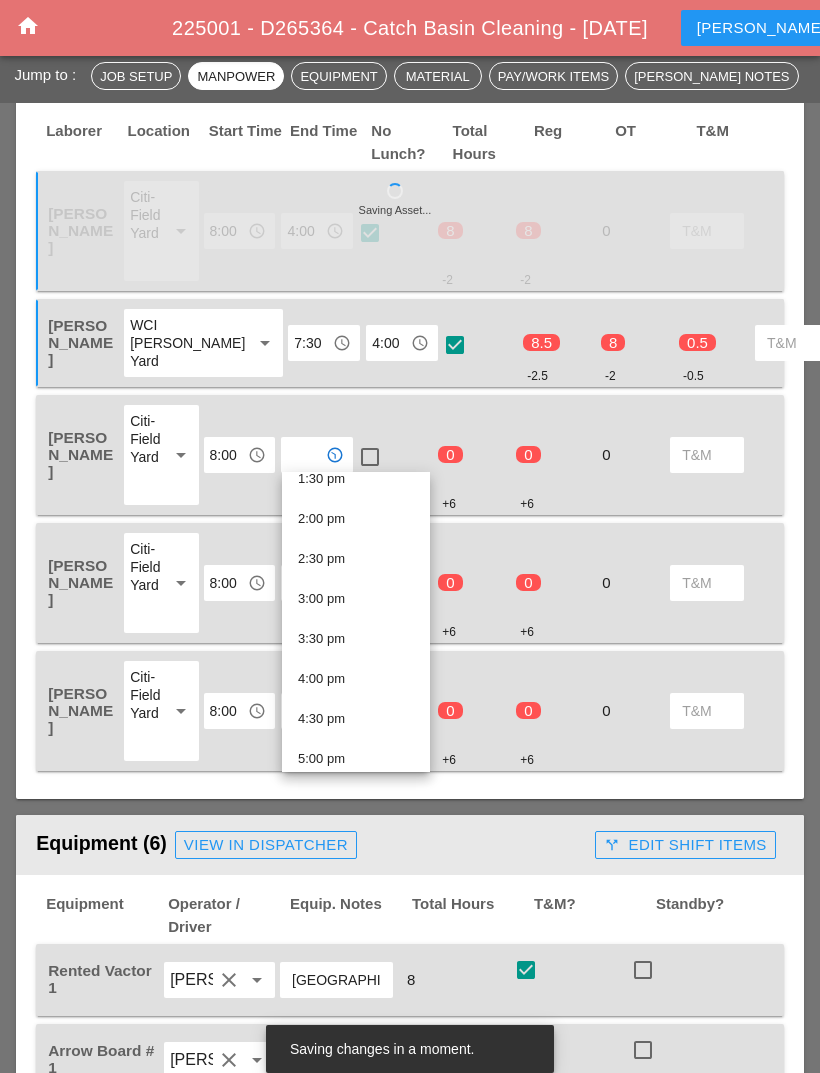 scroll, scrollTop: 1098, scrollLeft: 0, axis: vertical 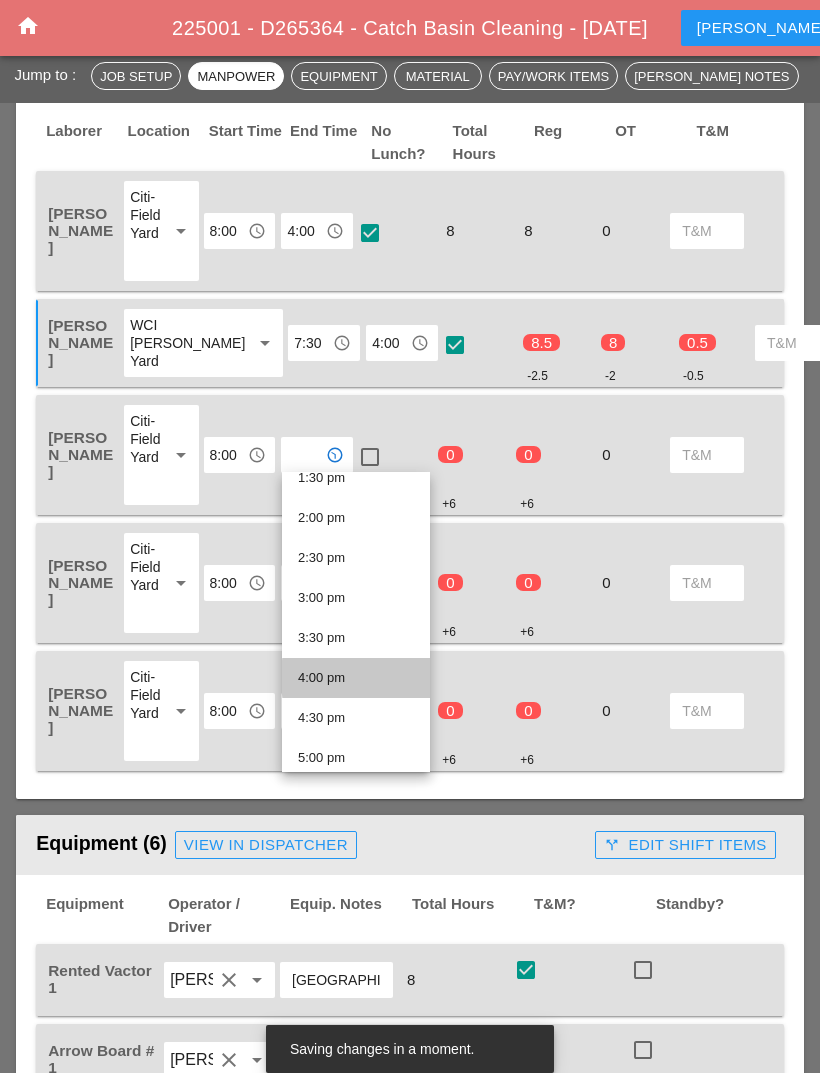 click on "4:00 pm" at bounding box center (356, 678) 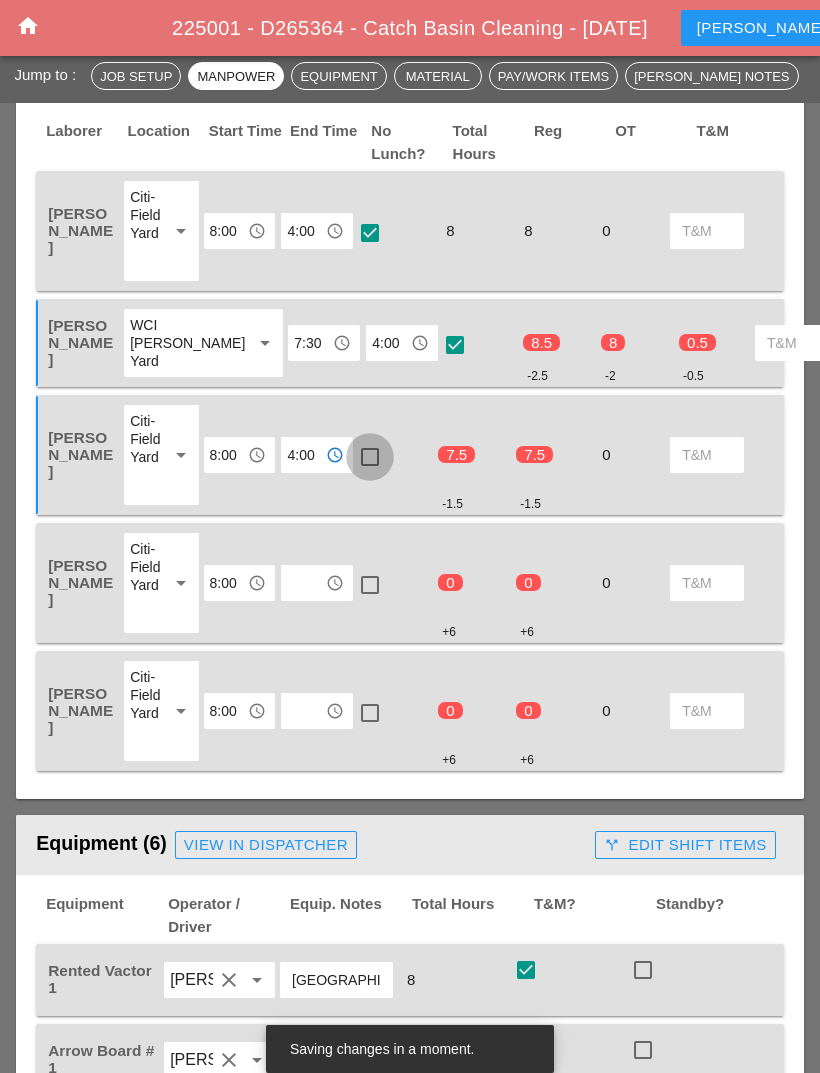 click at bounding box center [370, 457] 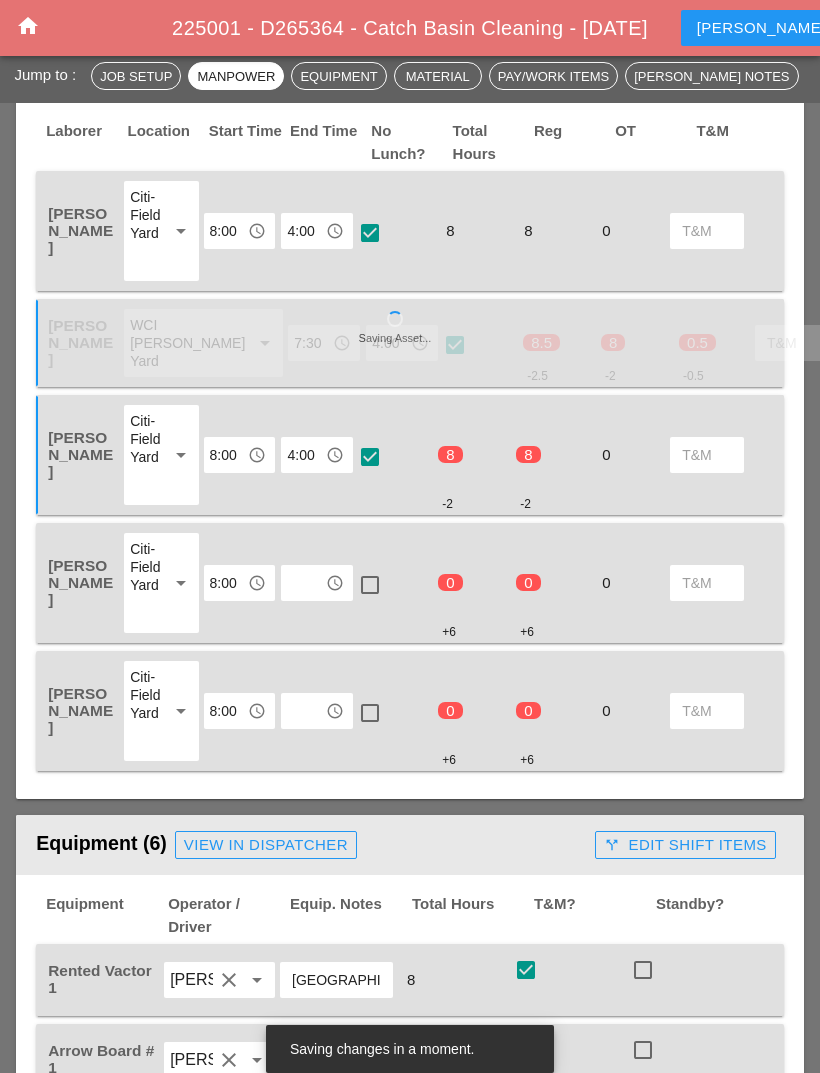 click at bounding box center (303, 583) 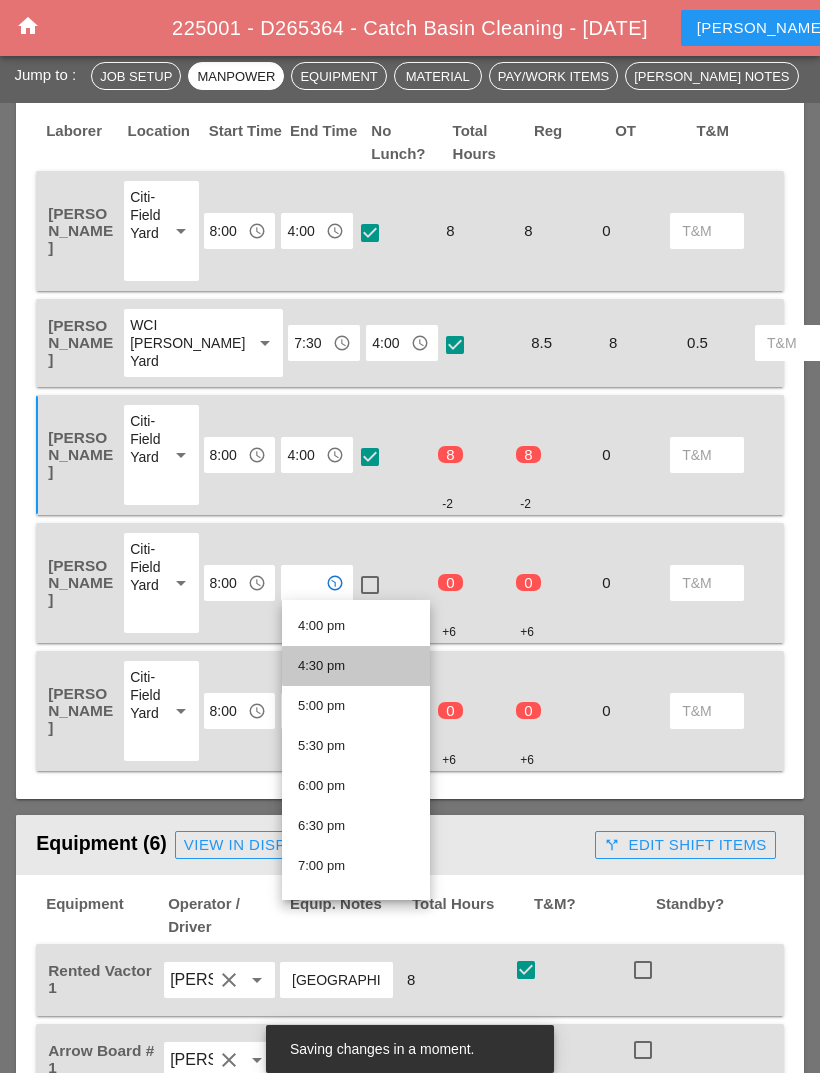 scroll, scrollTop: 1276, scrollLeft: 0, axis: vertical 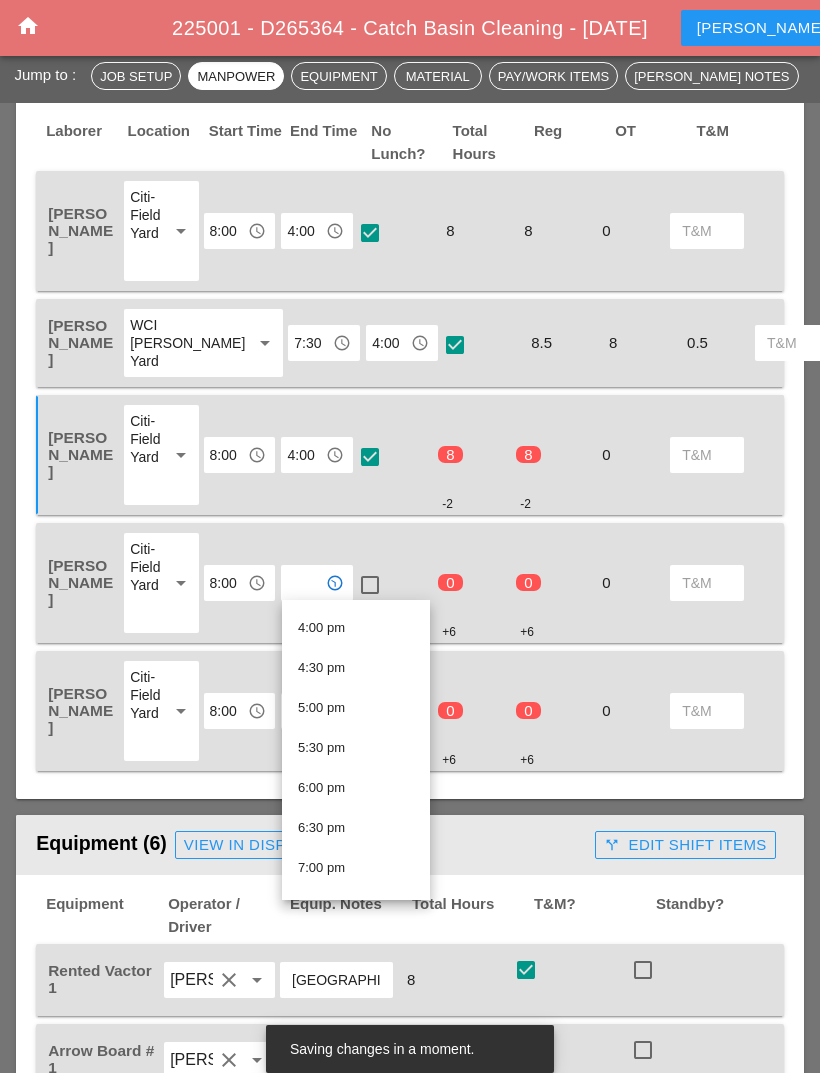 click on "4:00 pm" at bounding box center (356, 628) 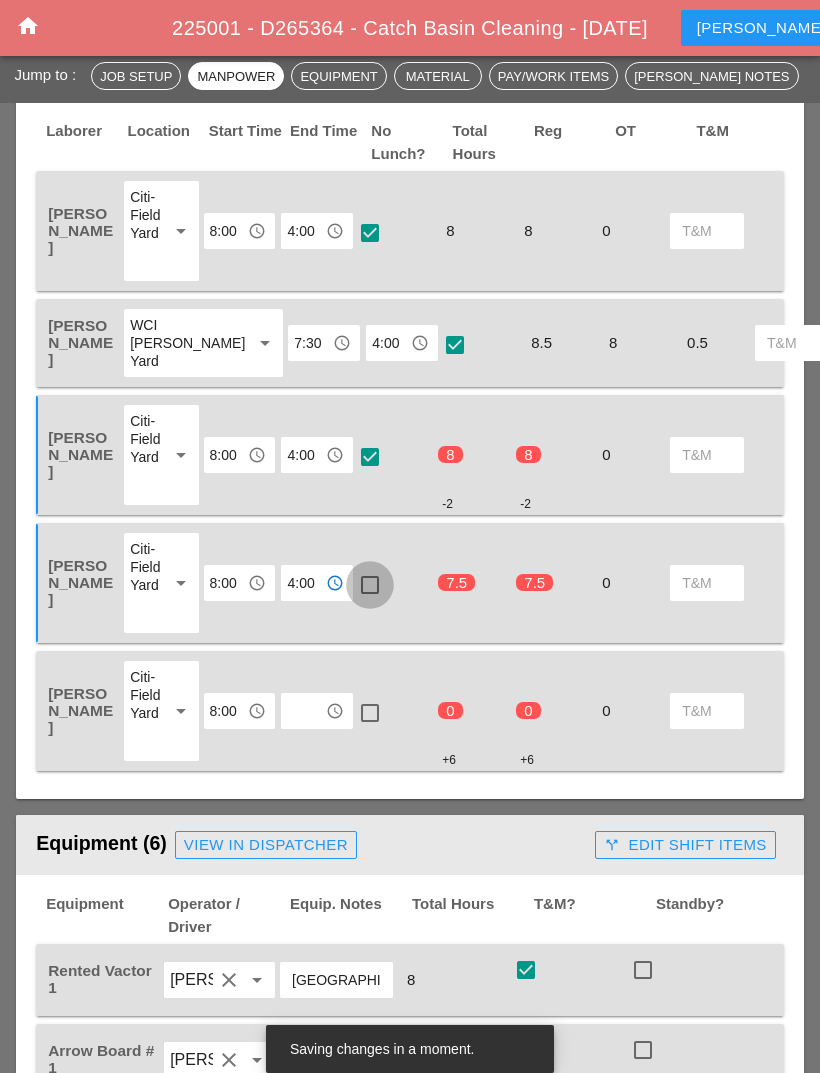click at bounding box center [370, 585] 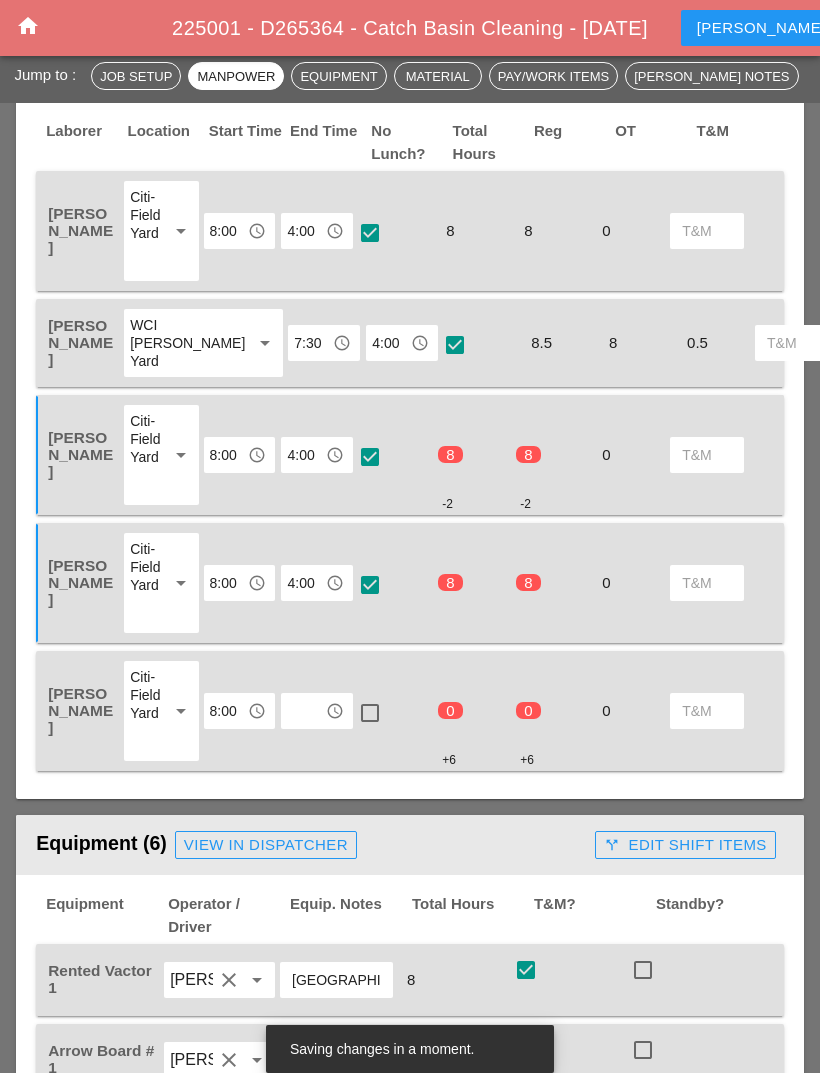 click at bounding box center [303, 711] 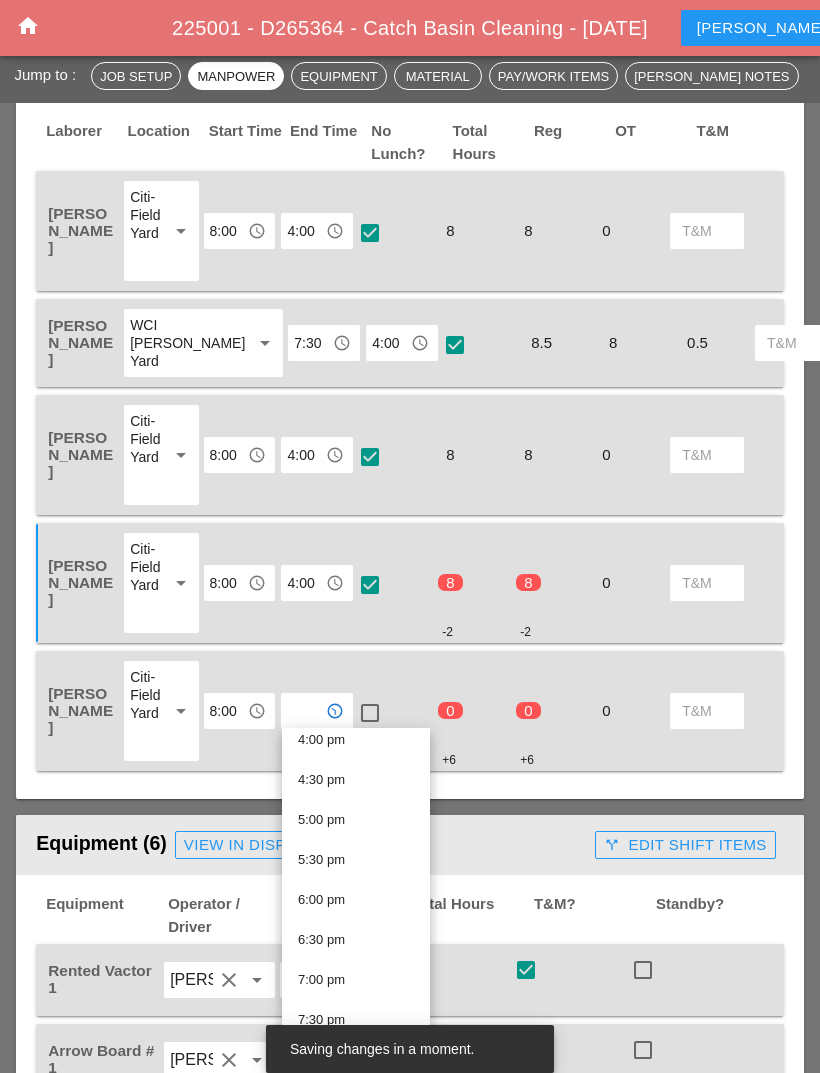 scroll, scrollTop: 1266, scrollLeft: 0, axis: vertical 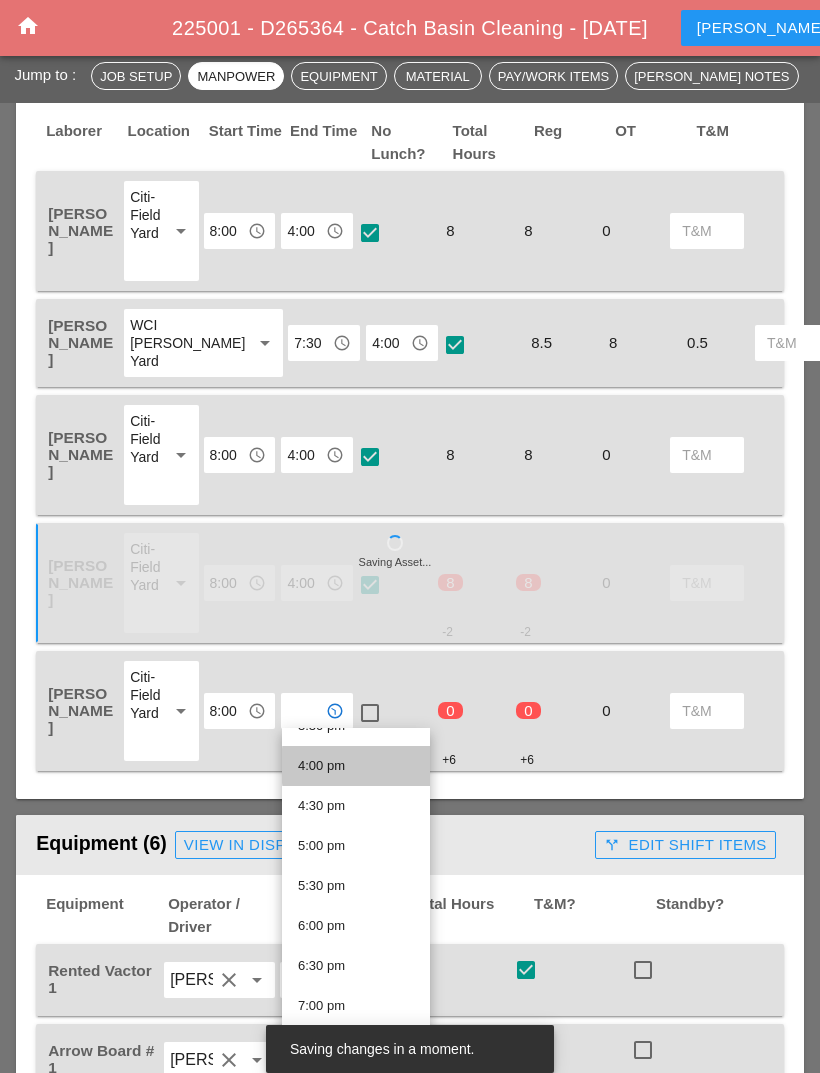 click on "4:00 pm" at bounding box center (356, 766) 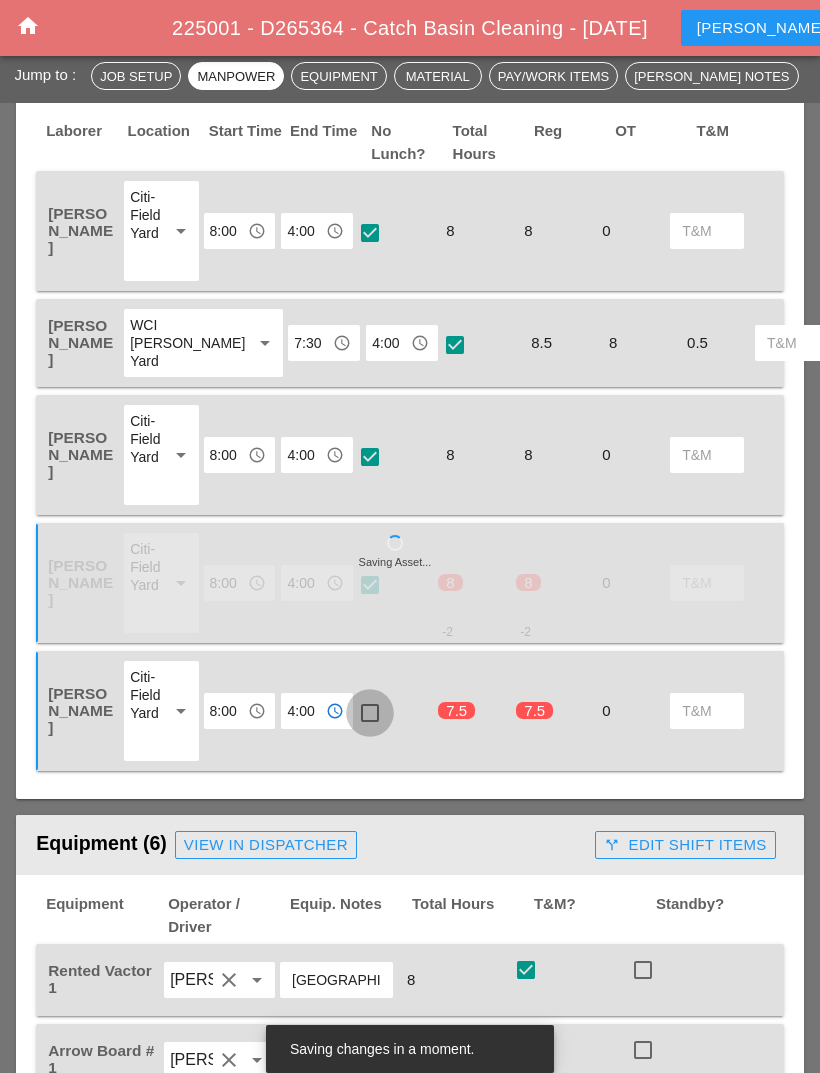 click at bounding box center (370, 713) 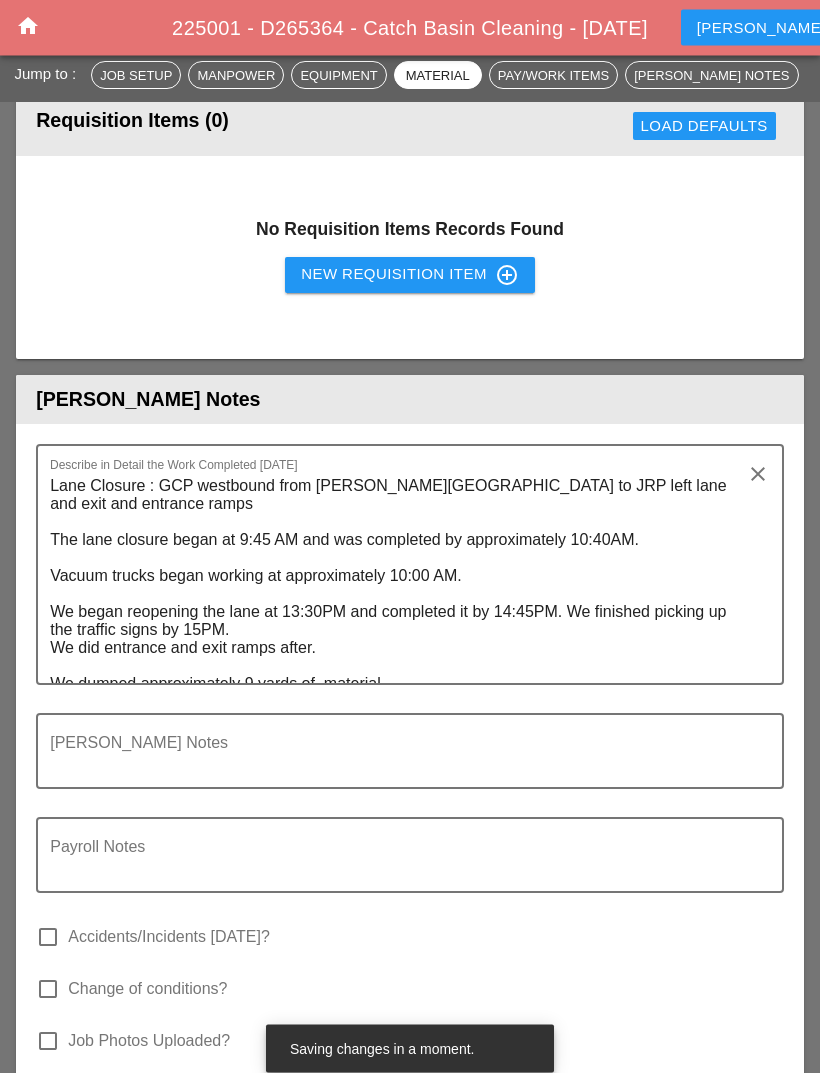scroll, scrollTop: 2600, scrollLeft: 0, axis: vertical 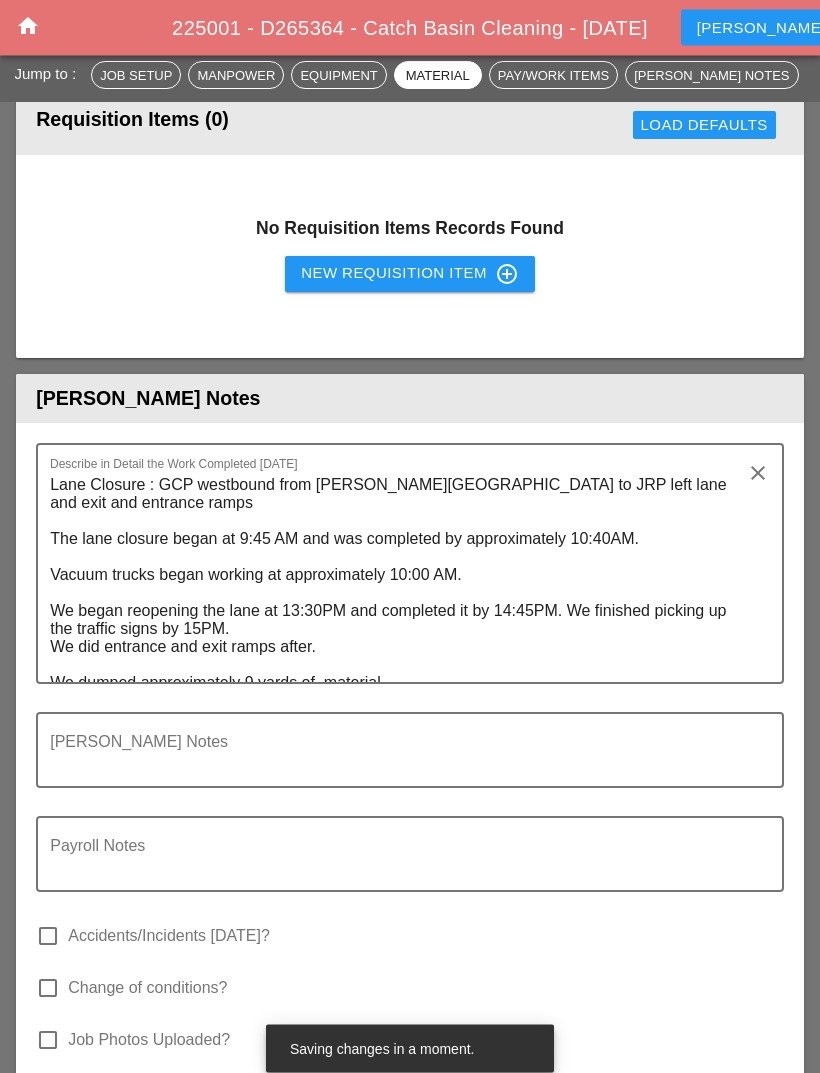 click on "Lane Closure : GCP westbound from [PERSON_NAME][GEOGRAPHIC_DATA] to JRP left lane and exit and entrance ramps
The lane closure began at 9:45 AM and was completed by approximately 10:40AM.
Vacuum trucks began working at approximately 10:00 AM.
We began reopening the lane at 13:30PM and completed it by 14:45PM. We finished picking up the traffic signs by 15PM.
We did entrance and exit ramps after.
We dumped approximately 9 yards of  material" at bounding box center [402, 576] 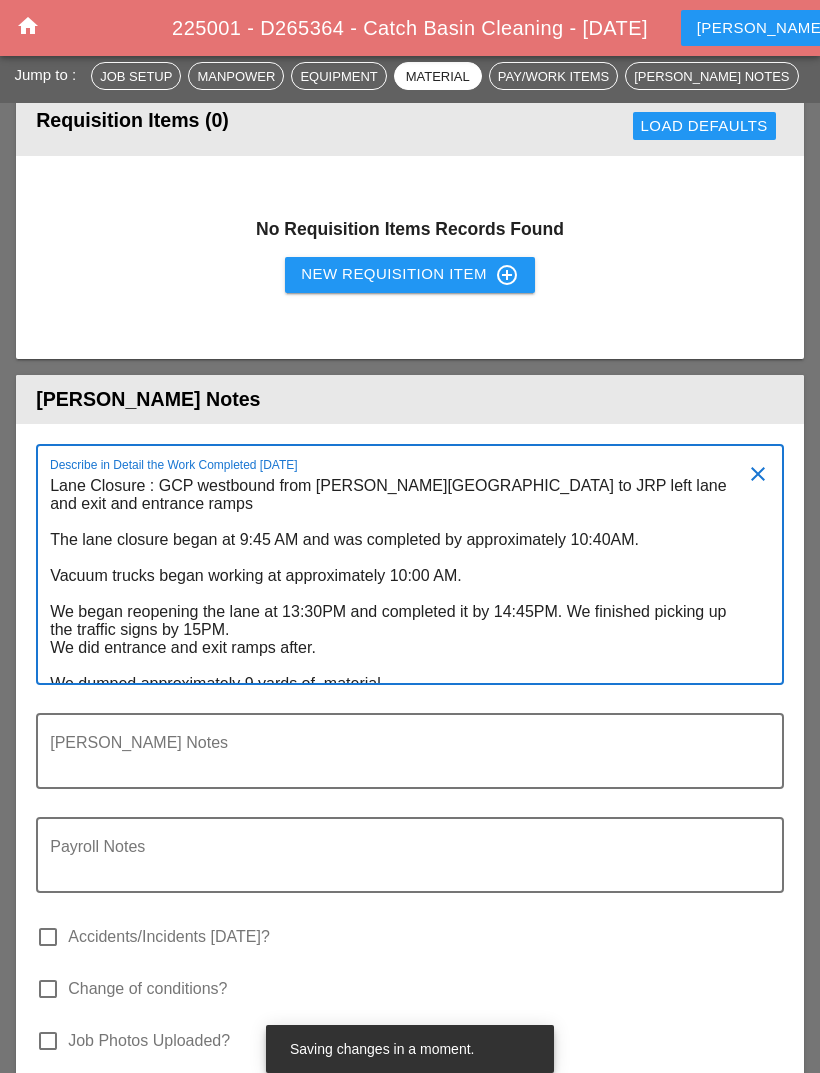 click on "Lane Closure : GCP westbound from [PERSON_NAME][GEOGRAPHIC_DATA] to JRP left lane and exit and entrance ramps
The lane closure began at 9:45 AM and was completed by approximately 10:40AM.
Vacuum trucks began working at approximately 10:00 AM.
We began reopening the lane at 13:30PM and completed it by 14:45PM. We finished picking up the traffic signs by 15PM.
We did entrance and exit ramps after.
We dumped approximately 9 yards of  material" at bounding box center (402, 576) 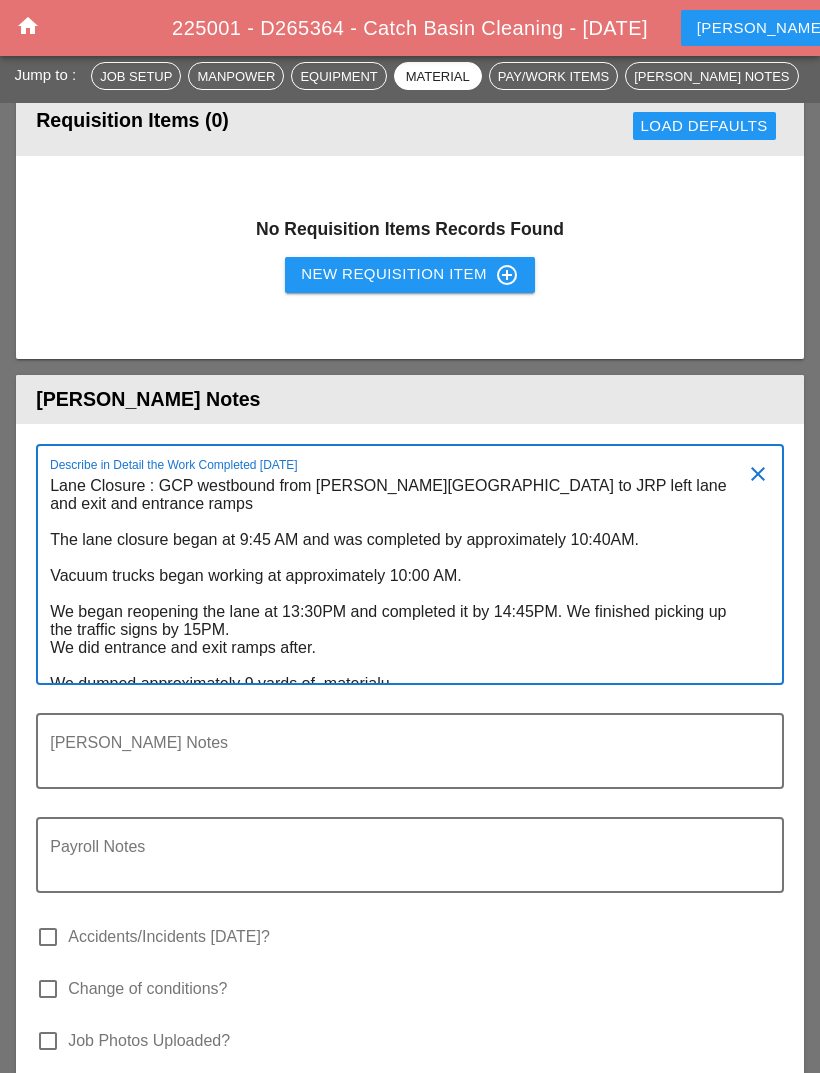 scroll, scrollTop: 0, scrollLeft: 0, axis: both 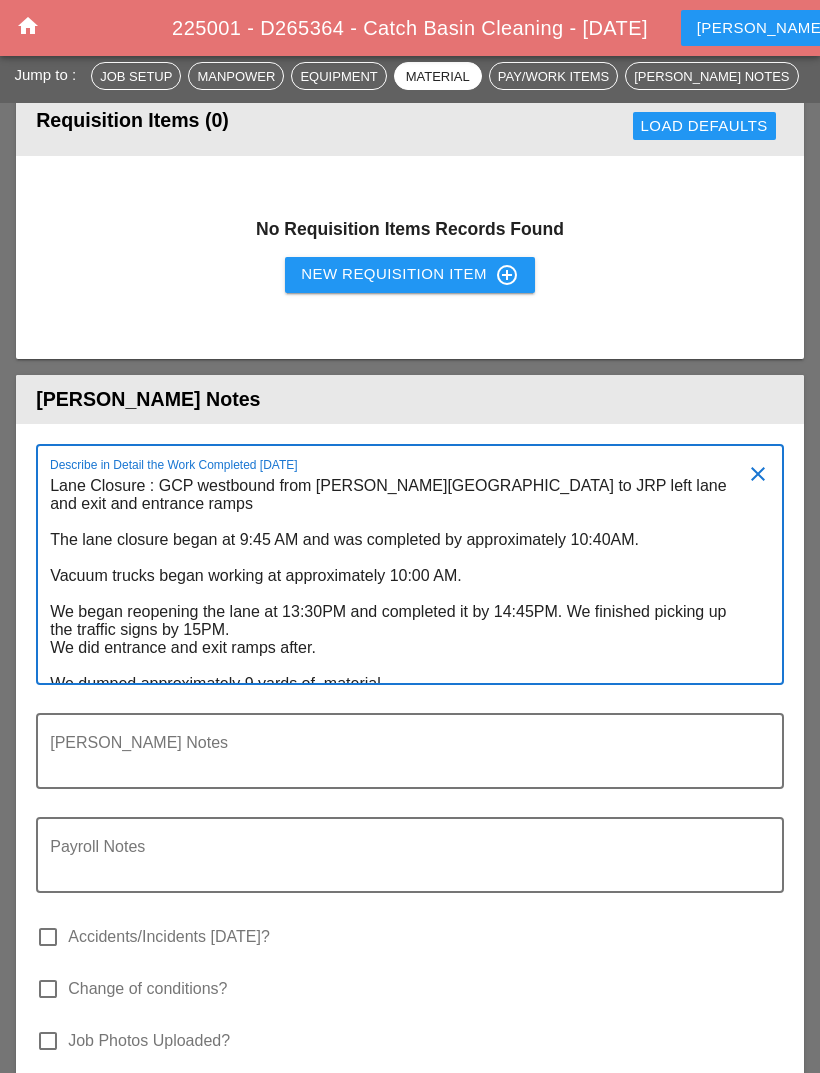 click on "Lane Closure : GCP westbound from [PERSON_NAME][GEOGRAPHIC_DATA] to JRP left lane and exit and entrance ramps
The lane closure began at 9:45 AM and was completed by approximately 10:40AM.
Vacuum trucks began working at approximately 10:00 AM.
We began reopening the lane at 13:30PM and completed it by 14:45PM. We finished picking up the traffic signs by 15PM.
We did entrance and exit ramps after.
We dumped approximately 9 yards of  material" at bounding box center (402, 576) 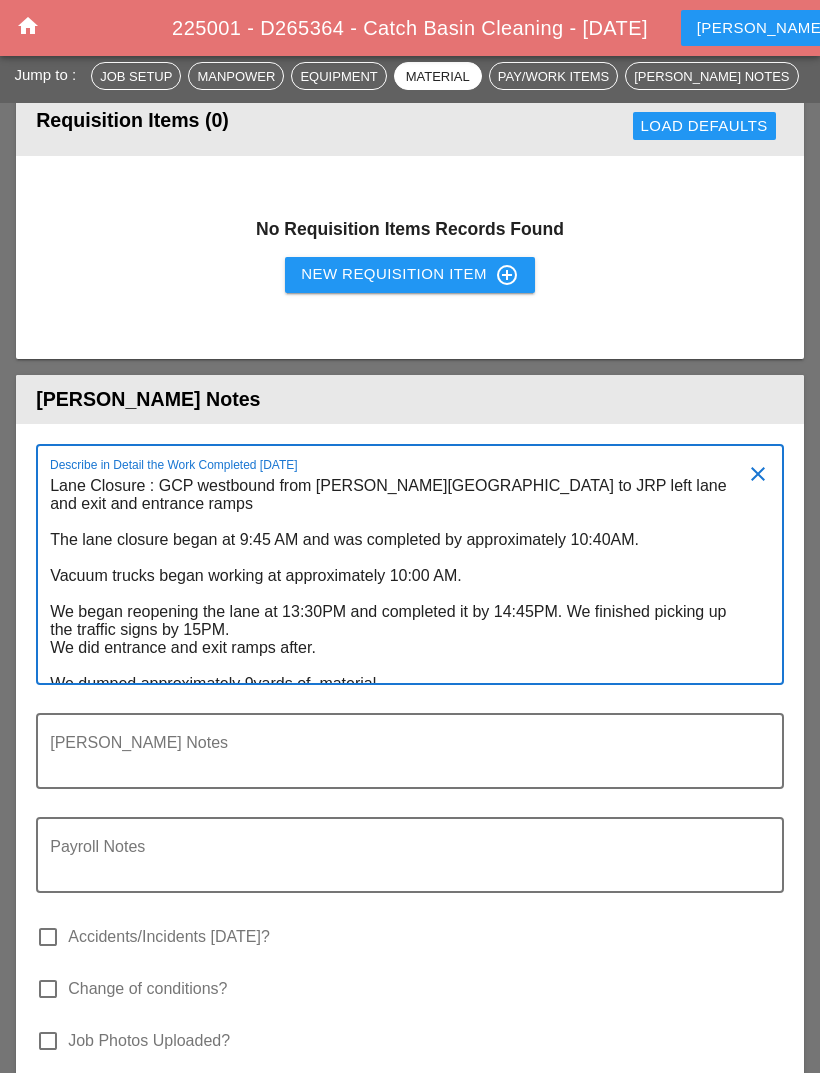 scroll, scrollTop: 0, scrollLeft: 0, axis: both 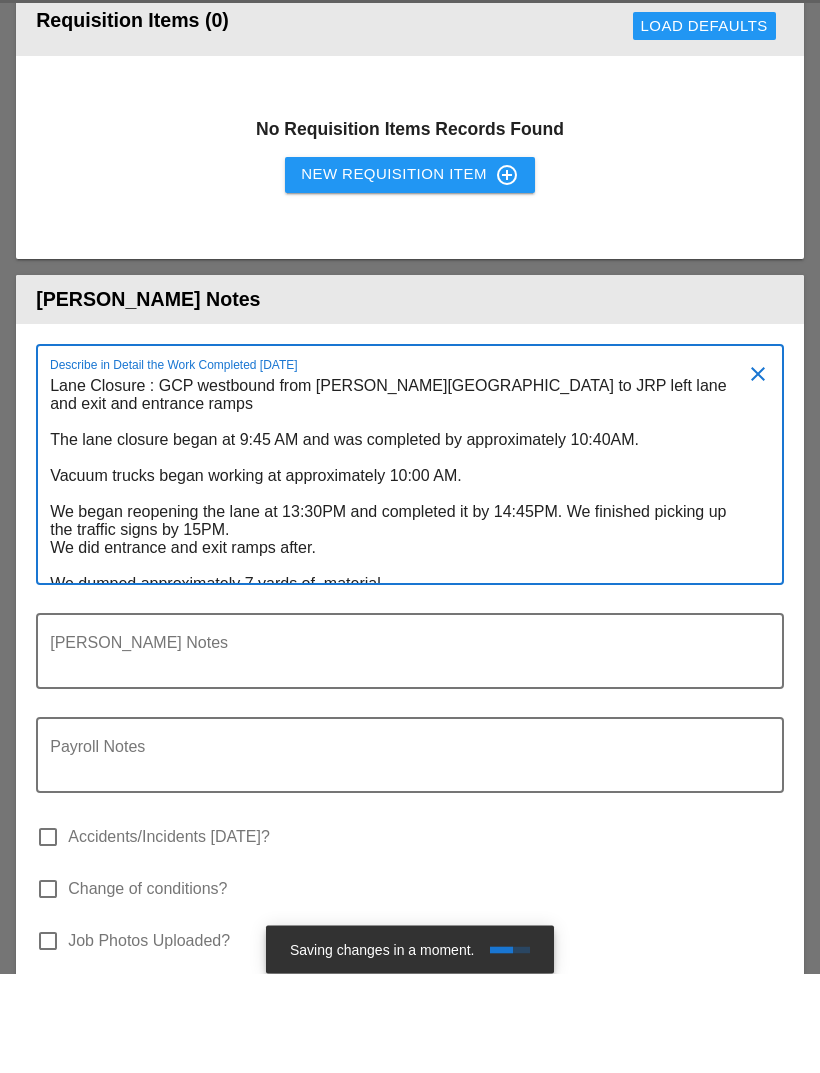 click on "Lane Closure : GCP westbound from [PERSON_NAME][GEOGRAPHIC_DATA] to JRP left lane and exit and entrance ramps
The lane closure began at 9:45 AM and was completed by approximately 10:40AM.
Vacuum trucks began working at approximately 10:00 AM.
We began reopening the lane at 13:30PM and completed it by 14:45PM. We finished picking up the traffic signs by 15PM.
We did entrance and exit ramps after.
We dumped approximately 7 yards of  material" at bounding box center [402, 576] 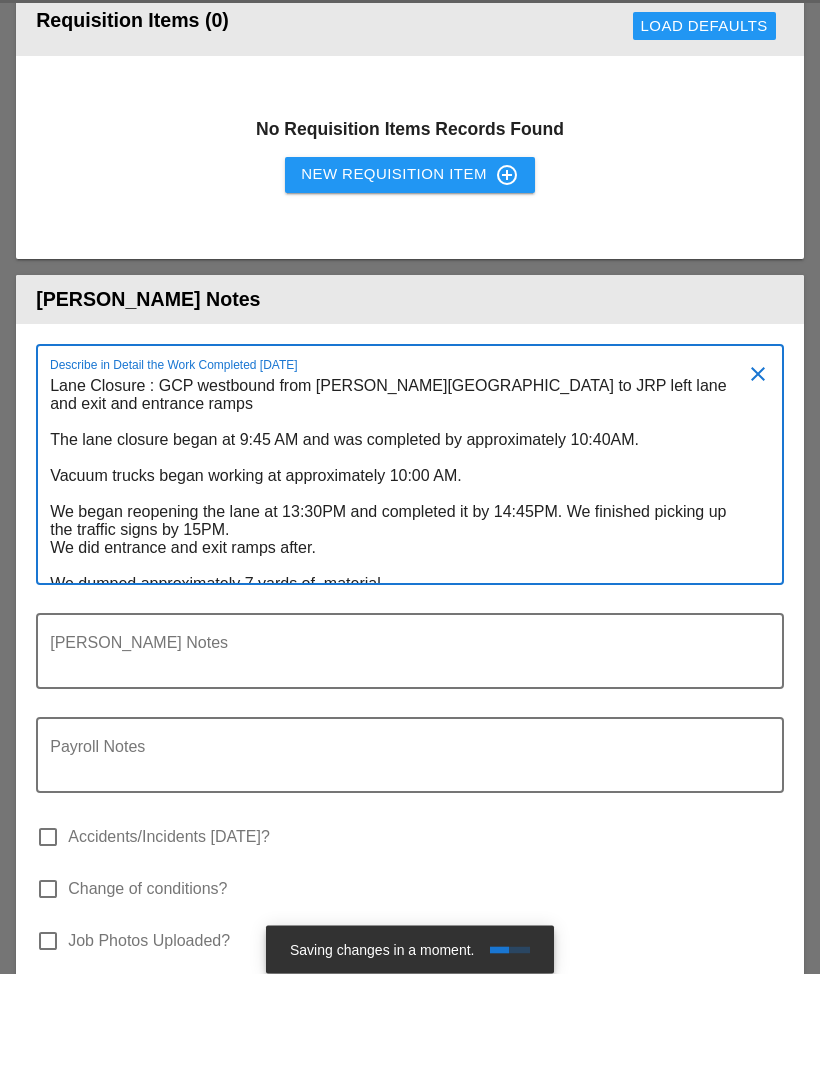 click on "Lane Closure : GCP westbound from [PERSON_NAME][GEOGRAPHIC_DATA] to JRP left lane and exit and entrance ramps
The lane closure began at 9:45 AM and was completed by approximately 10:40AM.
Vacuum trucks began working at approximately 10:00 AM.
We began reopening the lane at 13:30PM and completed it by 14:45PM. We finished picking up the traffic signs by 15PM.
We did entrance and exit ramps after.
We dumped approximately 7 yards of  material" at bounding box center (402, 576) 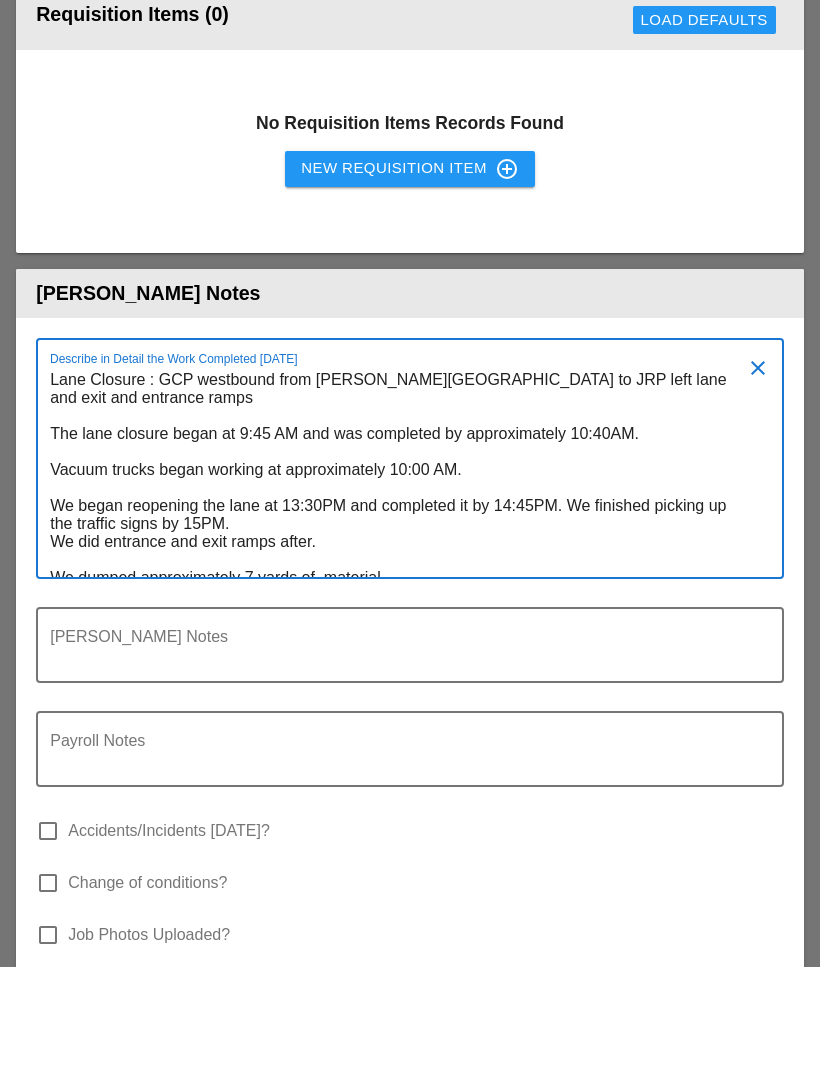 click on "Lane Closure : GCP westbound from [PERSON_NAME][GEOGRAPHIC_DATA] to JRP left lane and exit and entrance ramps
The lane closure began at 9:45 AM and was completed by approximately 10:40AM.
Vacuum trucks began working at approximately 10:00 AM.
We began reopening the lane at 13:30PM and completed it by 14:45PM. We finished picking up the traffic signs by 15PM.
We did entrance and exit ramps after.
We dumped approximately 7 yards of  material" at bounding box center (402, 576) 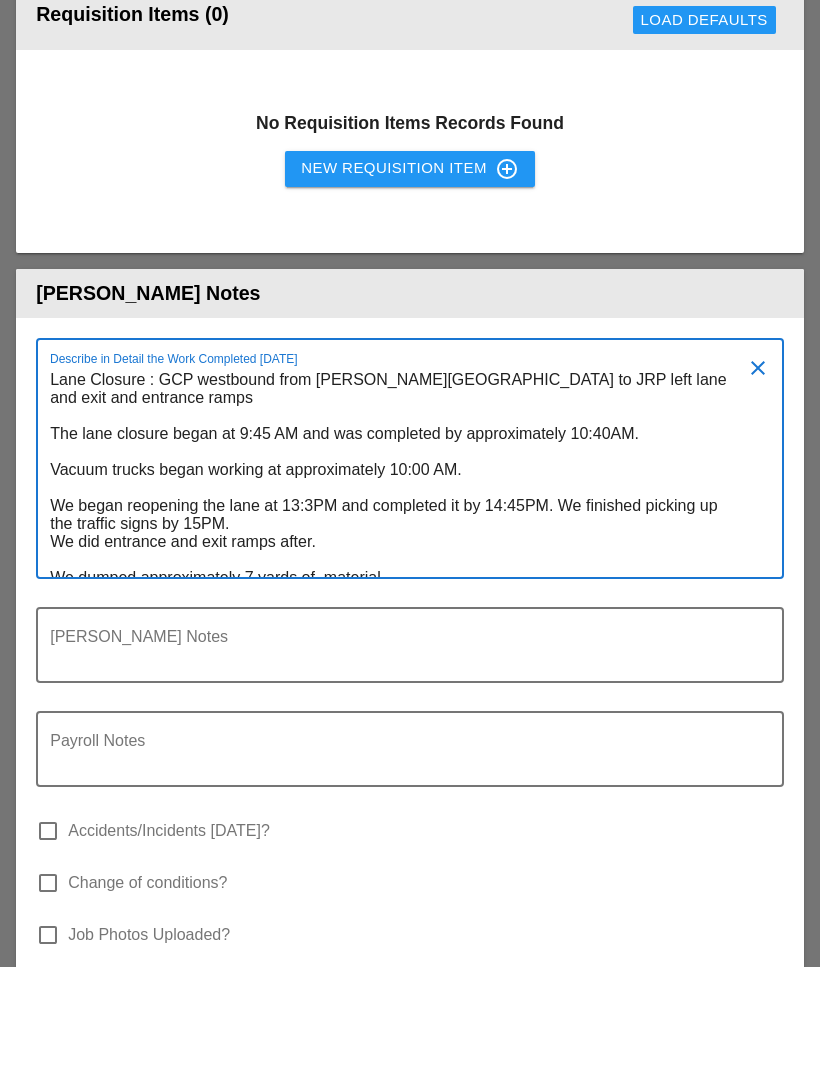 scroll, scrollTop: 0, scrollLeft: 0, axis: both 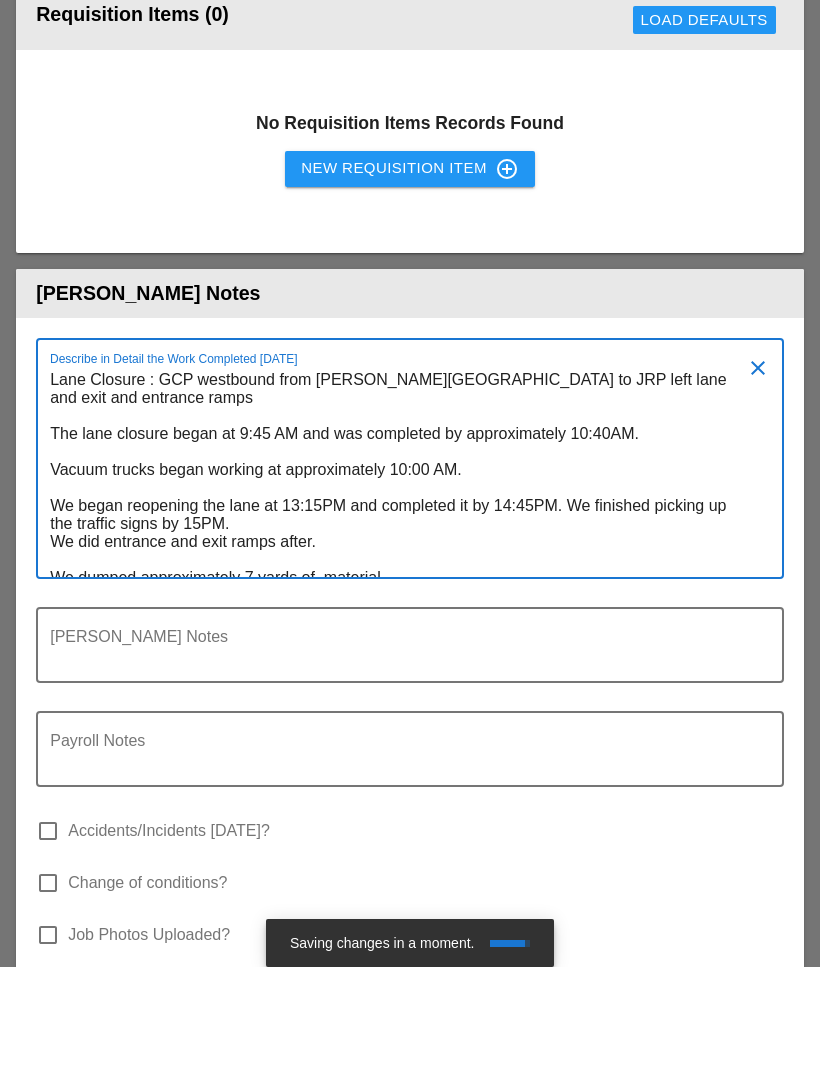 click on "Lane Closure : GCP westbound from [PERSON_NAME][GEOGRAPHIC_DATA] to JRP left lane and exit and entrance ramps
The lane closure began at 9:45 AM and was completed by approximately 10:40AM.
Vacuum trucks began working at approximately 10:00 AM.
We began reopening the lane at 13:15PM and completed it by 14:45PM. We finished picking up the traffic signs by 15PM.
We did entrance and exit ramps after.
We dumped approximately 7 yards of  material" at bounding box center [402, 576] 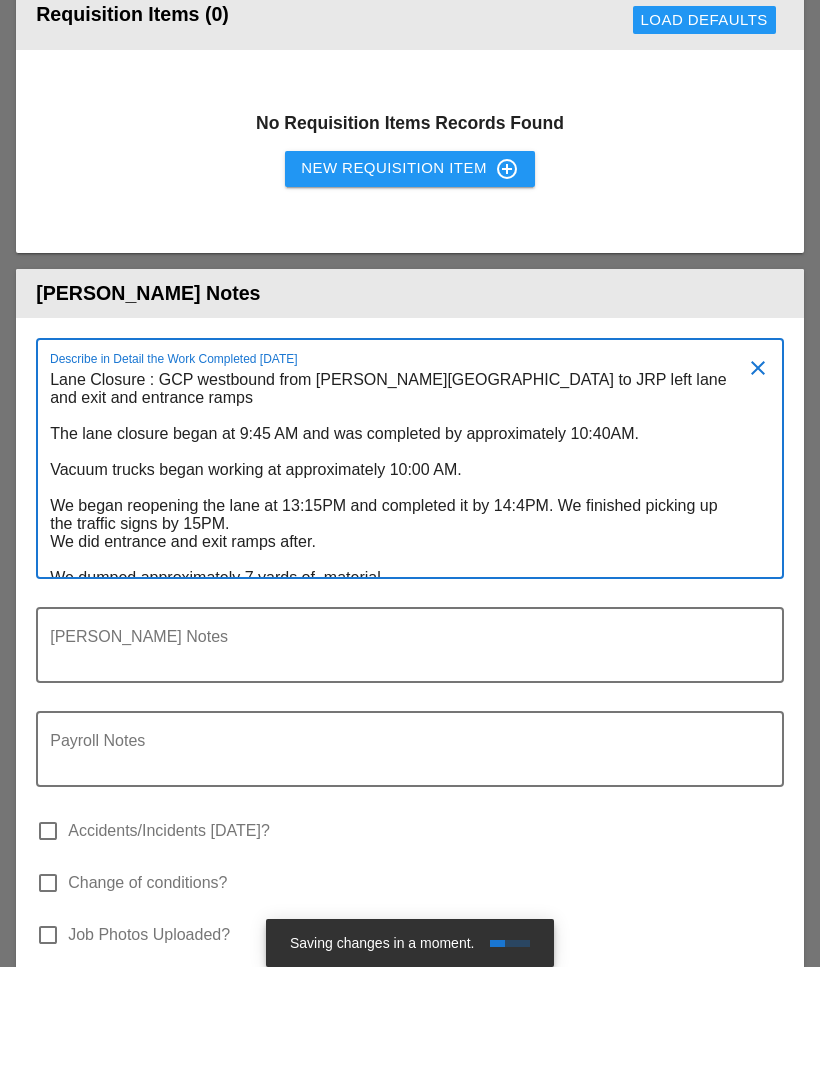 scroll, scrollTop: 0, scrollLeft: 0, axis: both 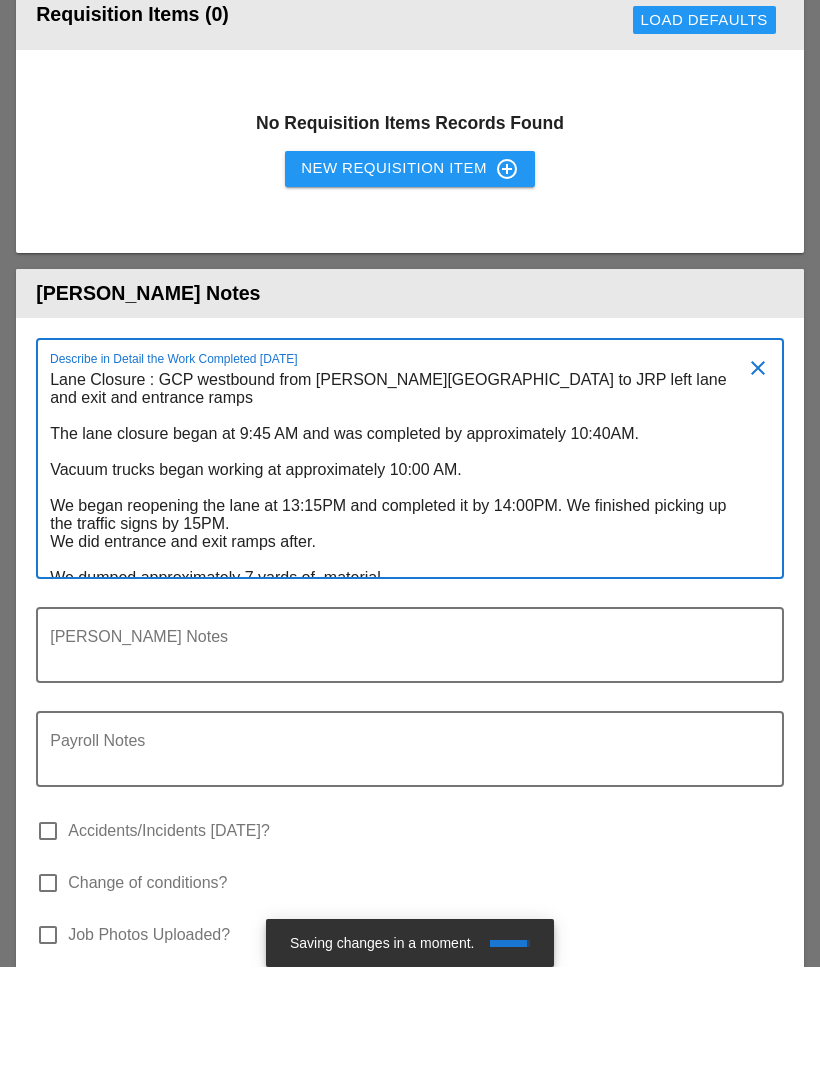 click on "Lane Closure : GCP westbound from [PERSON_NAME][GEOGRAPHIC_DATA] to JRP left lane and exit and entrance ramps
The lane closure began at 9:45 AM and was completed by approximately 10:40AM.
Vacuum trucks began working at approximately 10:00 AM.
We began reopening the lane at 13:15PM and completed it by 14:00PM. We finished picking up the traffic signs by 15PM.
We did entrance and exit ramps after.
We dumped approximately 7 yards of  material" at bounding box center (402, 576) 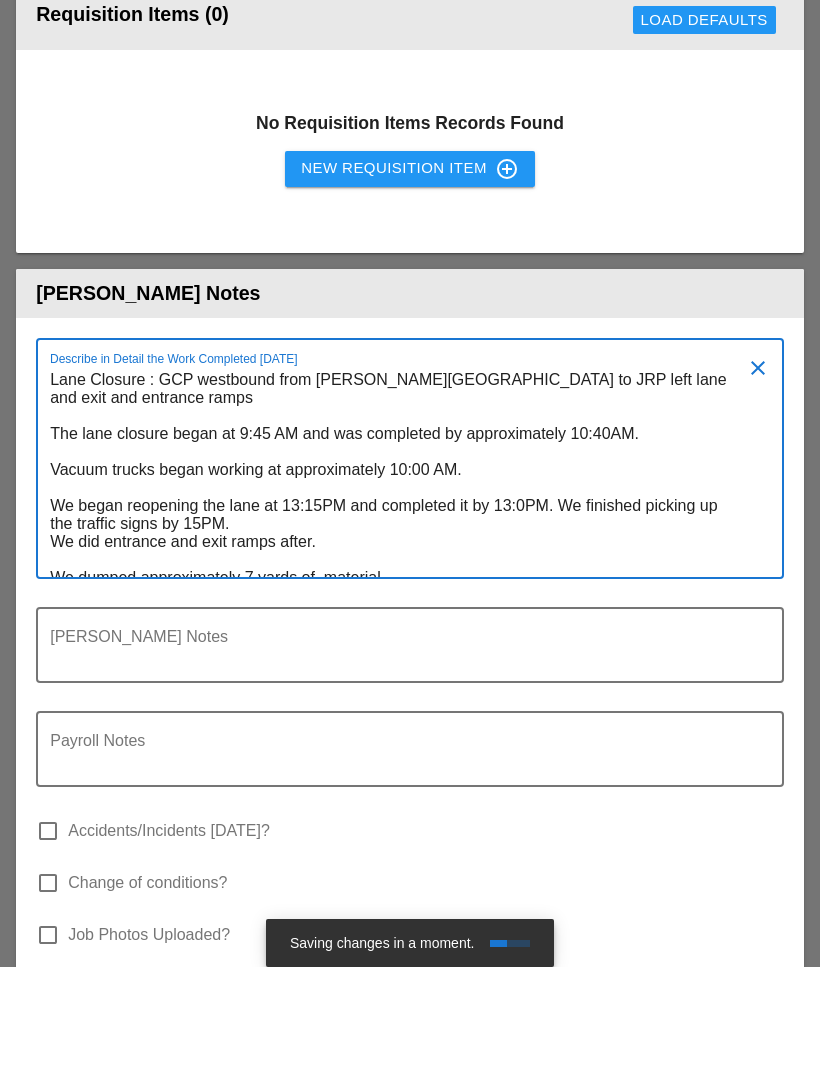 scroll, scrollTop: 0, scrollLeft: 0, axis: both 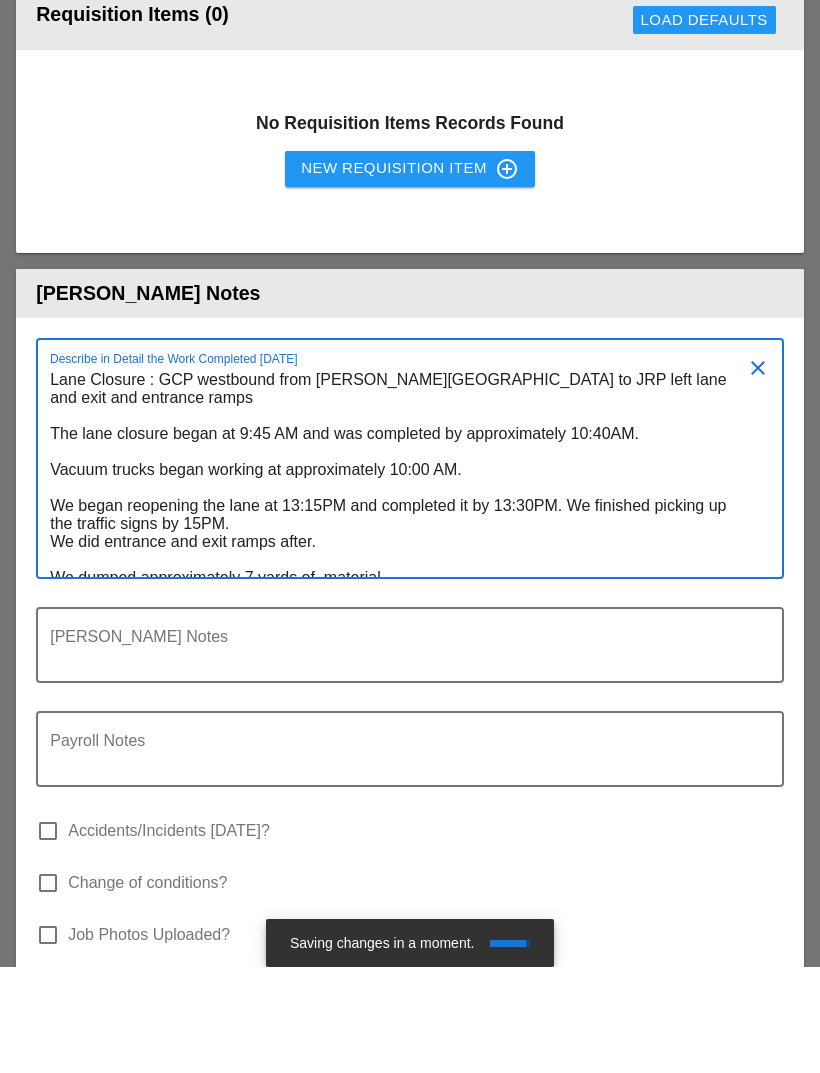 click on "Lane Closure : GCP westbound from [PERSON_NAME][GEOGRAPHIC_DATA] to JRP left lane and exit and entrance ramps
The lane closure began at 9:45 AM and was completed by approximately 10:40AM.
Vacuum trucks began working at approximately 10:00 AM.
We began reopening the lane at 13:15PM and completed it by 13:30PM. We finished picking up the traffic signs by 15PM.
We did entrance and exit ramps after.
We dumped approximately 7 yards of  material" at bounding box center [402, 576] 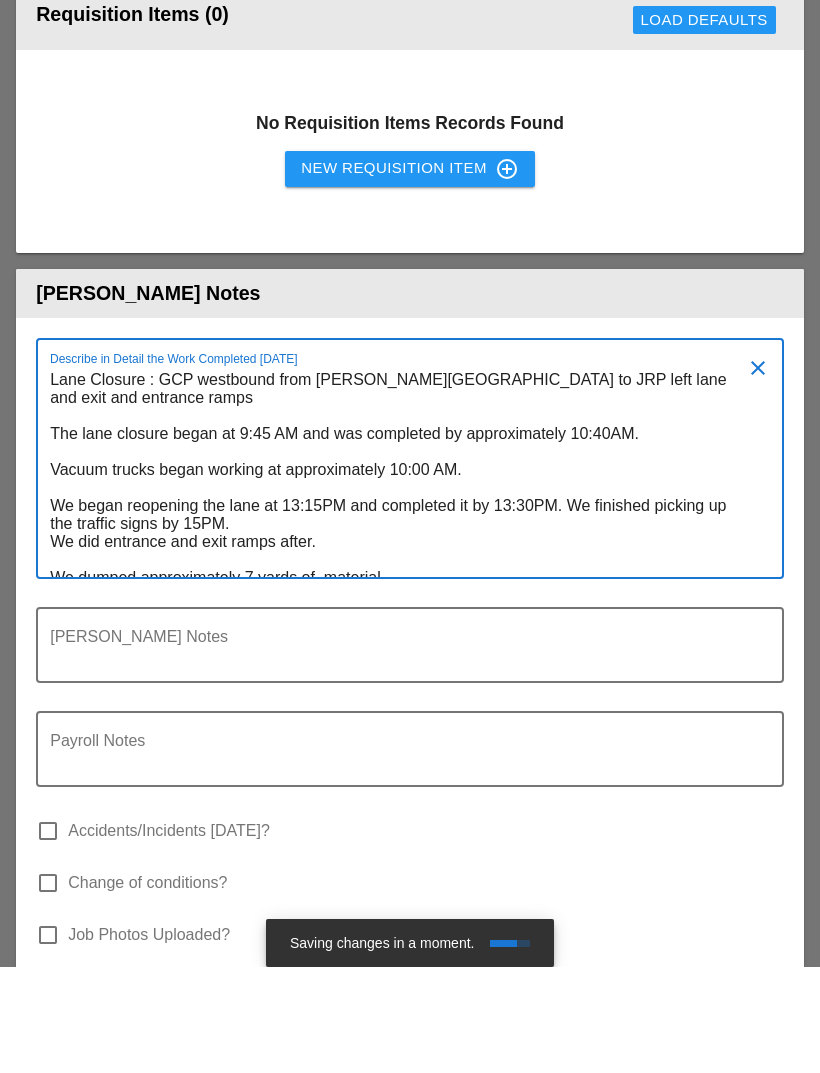 click on "Lane Closure : GCP westbound from [PERSON_NAME][GEOGRAPHIC_DATA] to JRP left lane and exit and entrance ramps
The lane closure began at 9:45 AM and was completed by approximately 10:40AM.
Vacuum trucks began working at approximately 10:00 AM.
We began reopening the lane at 13:15PM and completed it by 13:30PM. We finished picking up the traffic signs by 15PM.
We did entrance and exit ramps after.
We dumped approximately 7 yards of  material" at bounding box center [402, 576] 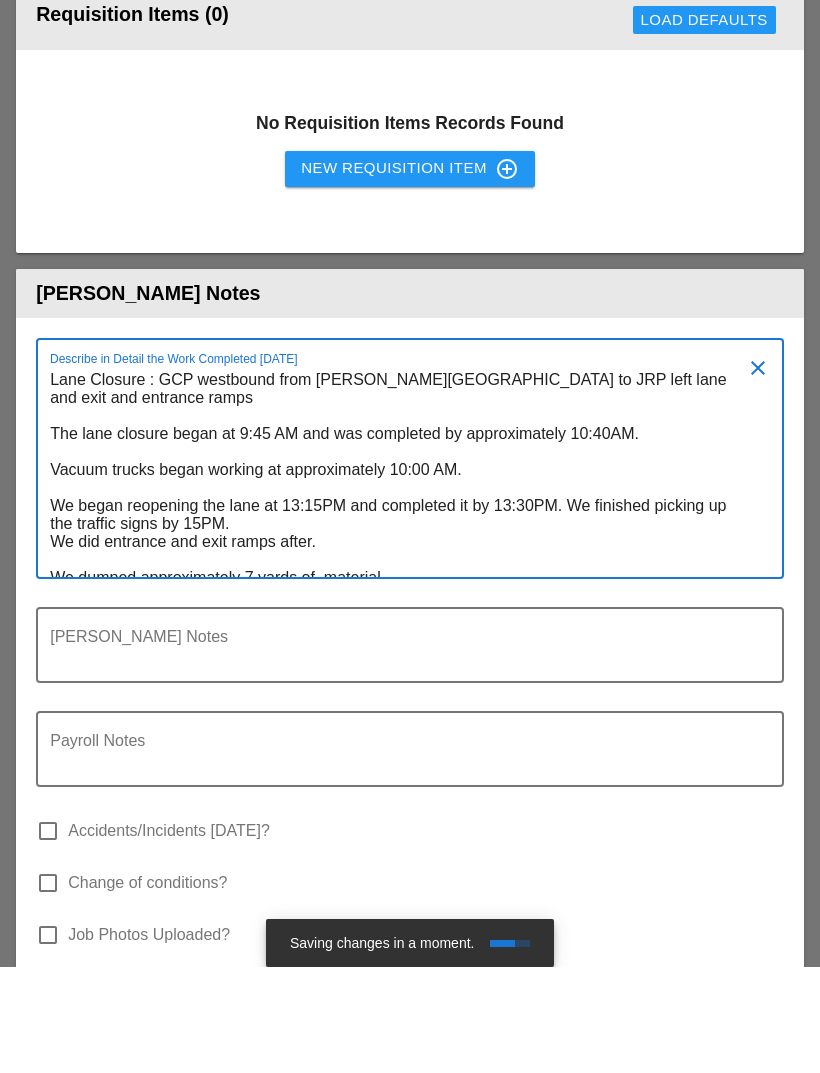 click on "Lane Closure : GCP westbound from [PERSON_NAME][GEOGRAPHIC_DATA] to JRP left lane and exit and entrance ramps
The lane closure began at 9:45 AM and was completed by approximately 10:40AM.
Vacuum trucks began working at approximately 10:00 AM.
We began reopening the lane at 13:15PM and completed it by 13:30PM. We finished picking up the traffic signs by 15PM.
We did entrance and exit ramps after.
We dumped approximately 7 yards of  material" at bounding box center (402, 576) 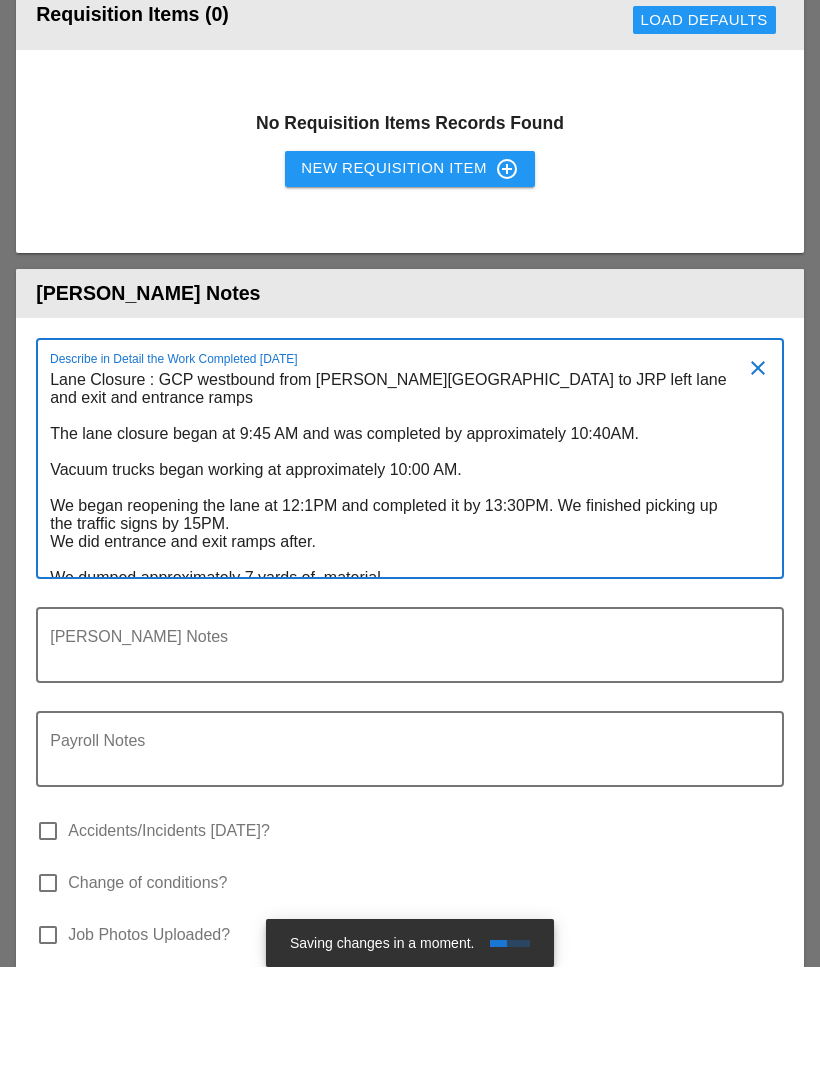 scroll, scrollTop: 0, scrollLeft: 0, axis: both 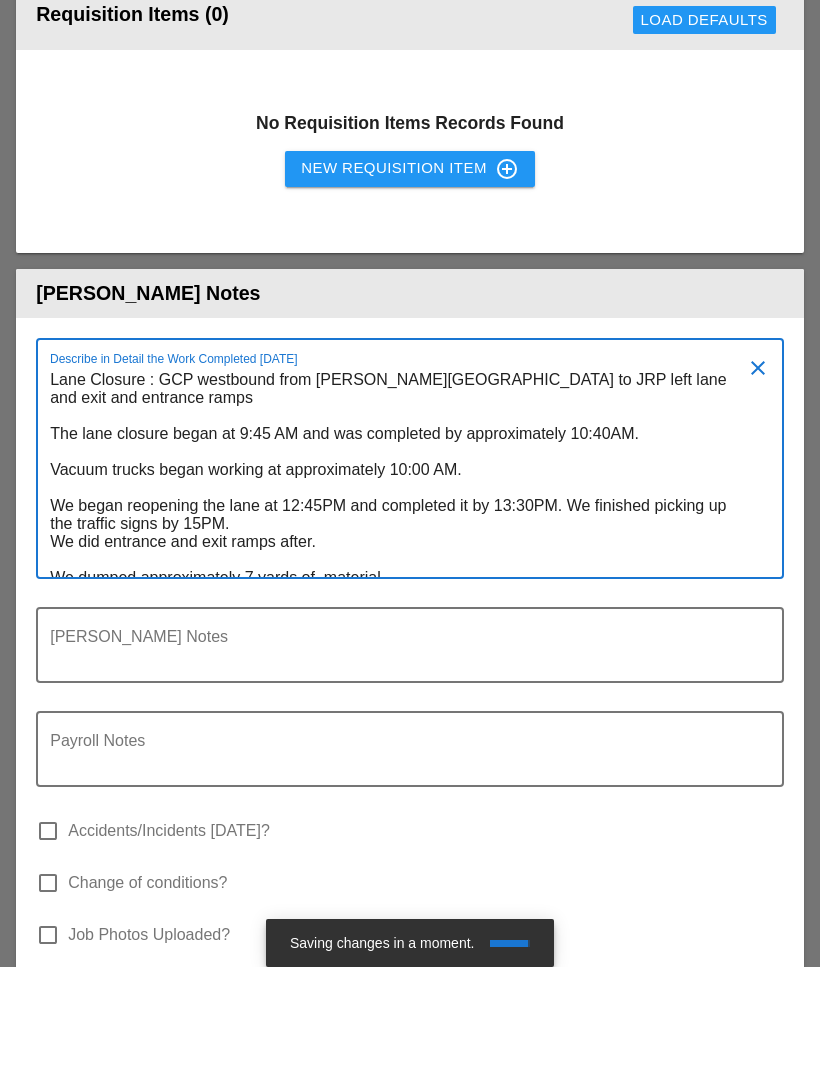 click on "Lane Closure : GCP westbound from [PERSON_NAME][GEOGRAPHIC_DATA] to JRP left lane and exit and entrance ramps
The lane closure began at 9:45 AM and was completed by approximately 10:40AM.
Vacuum trucks began working at approximately 10:00 AM.
We began reopening the lane at 12:45PM and completed it by 13:30PM. We finished picking up the traffic signs by 15PM.
We did entrance and exit ramps after.
We dumped approximately 7 yards of  material" at bounding box center [402, 576] 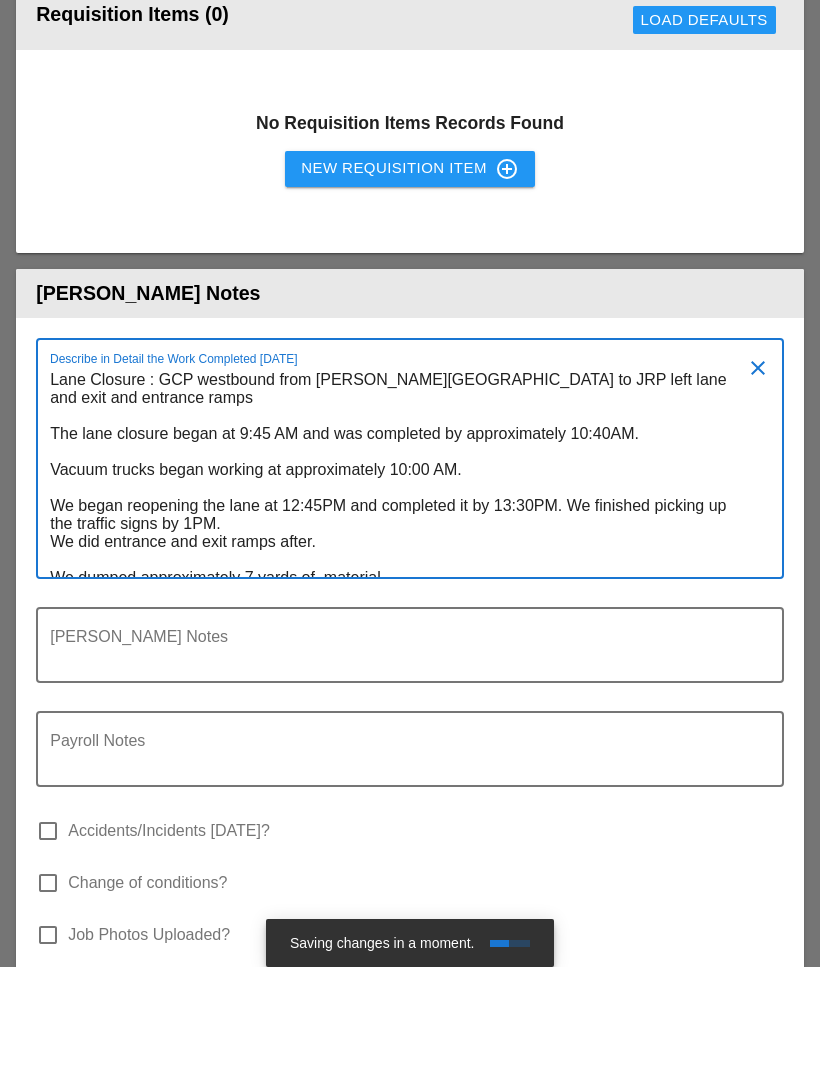 scroll, scrollTop: 0, scrollLeft: 0, axis: both 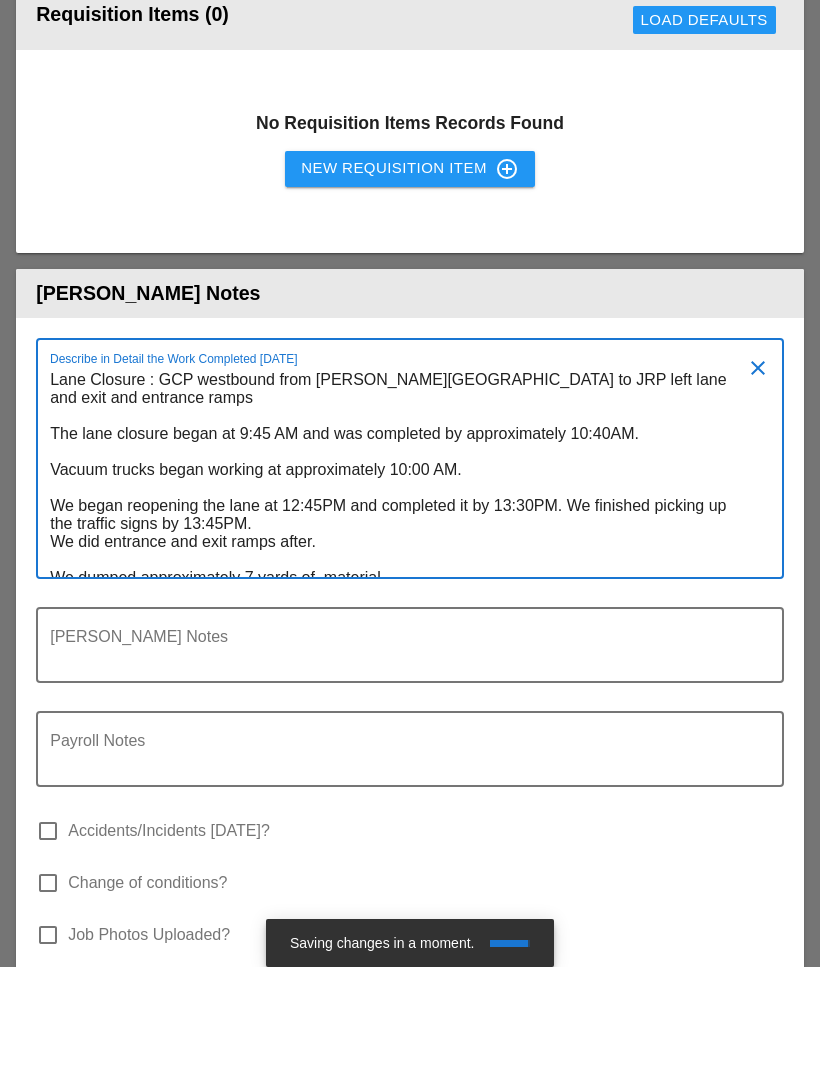 click on "Lane Closure : GCP westbound from [PERSON_NAME][GEOGRAPHIC_DATA] to JRP left lane and exit and entrance ramps
The lane closure began at 9:45 AM and was completed by approximately 10:40AM.
Vacuum trucks began working at approximately 10:00 AM.
We began reopening the lane at 12:45PM and completed it by 13:30PM. We finished picking up the traffic signs by 13:45PM.
We did entrance and exit ramps after.
We dumped approximately 7 yards of  material" at bounding box center (402, 576) 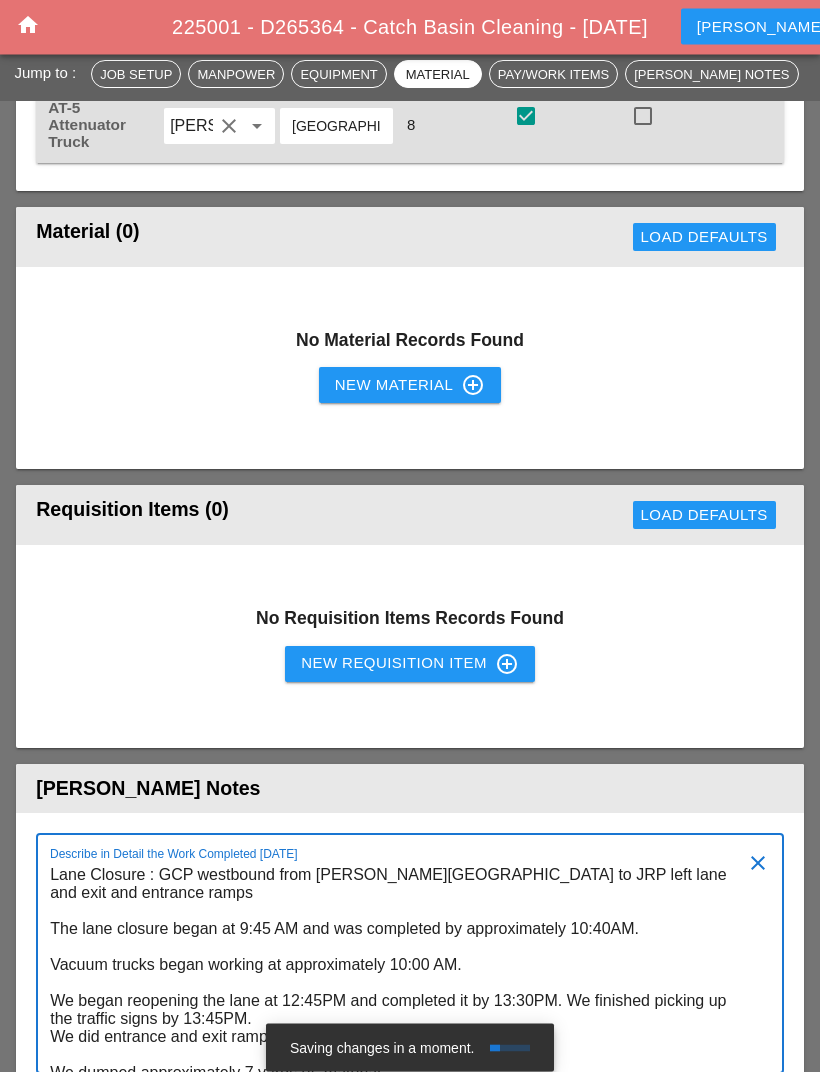 type on "Lane Closure : GCP westbound from [PERSON_NAME][GEOGRAPHIC_DATA] to JRP left lane and exit and entrance ramps
The lane closure began at 9:45 AM and was completed by approximately 10:40AM.
Vacuum trucks began working at approximately 10:00 AM.
We began reopening the lane at 12:45PM and completed it by 13:30PM. We finished picking up the traffic signs by 13:45PM.
We did entrance and exit ramps after.
We dumped approximately 7 yards of  material" 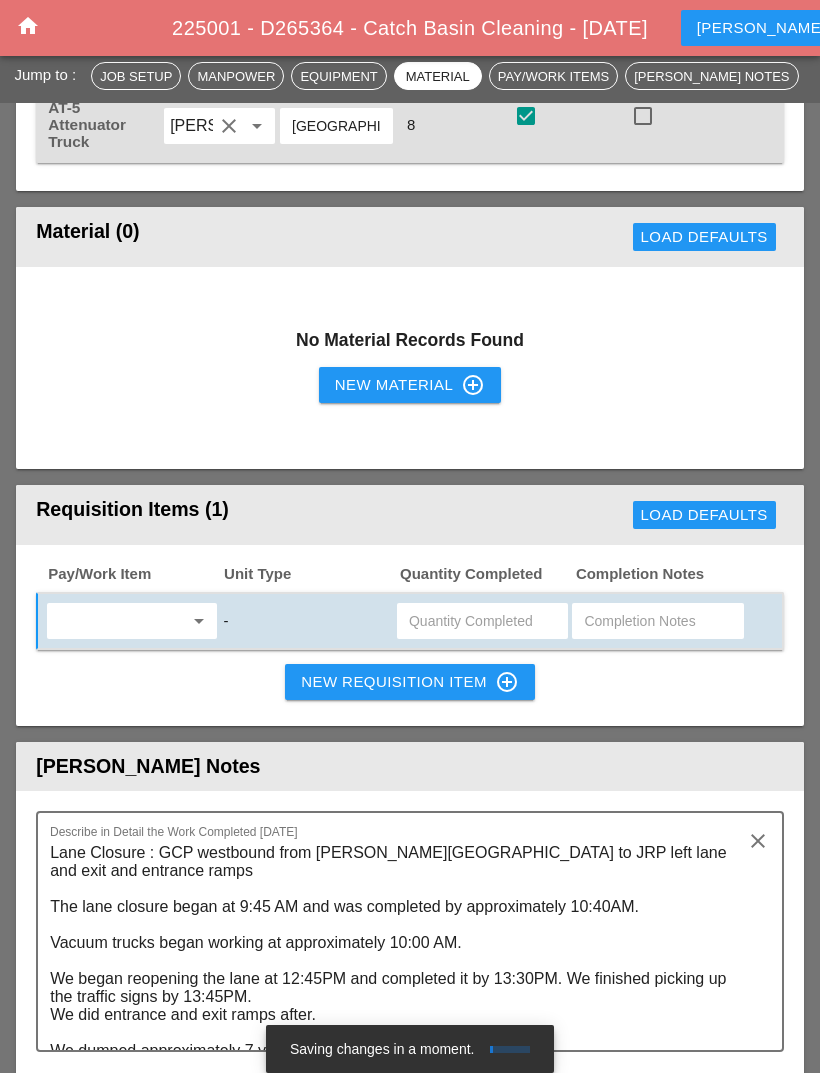 click on "arrow_drop_down" at bounding box center [199, 621] 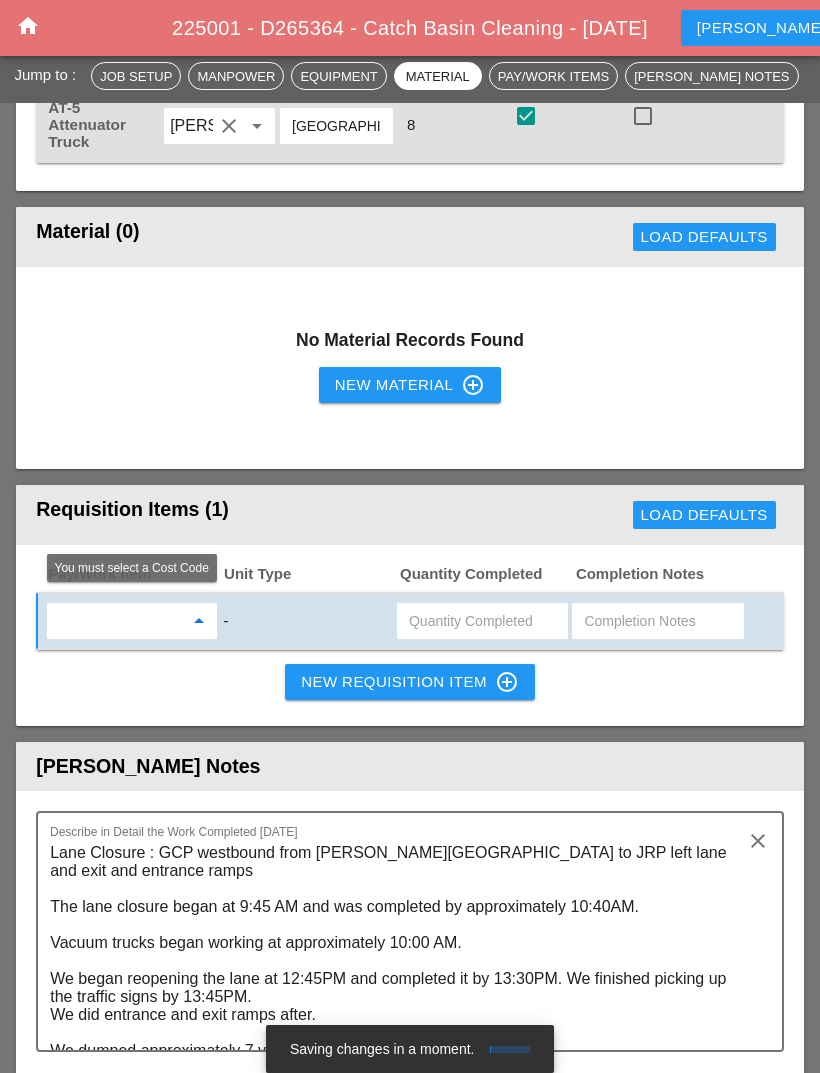 scroll, scrollTop: 2210, scrollLeft: 0, axis: vertical 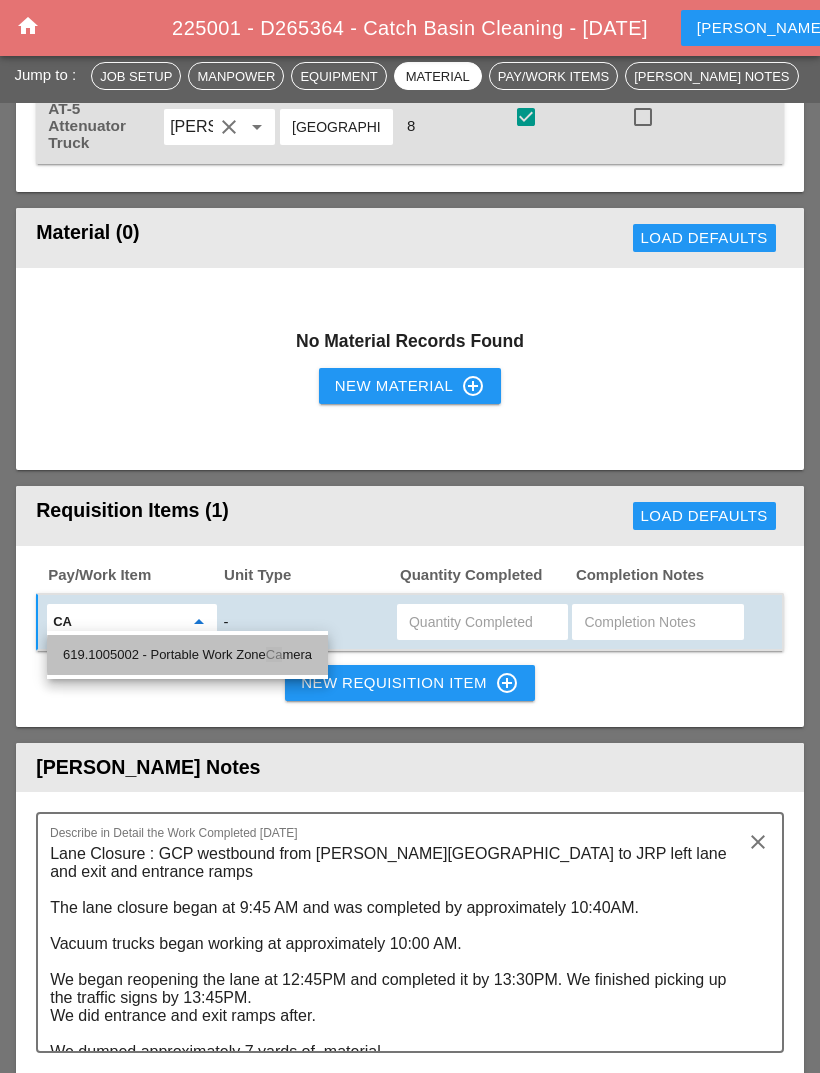 click on "619.1005002 - Portable Work Zone  Ca mera" at bounding box center (187, 655) 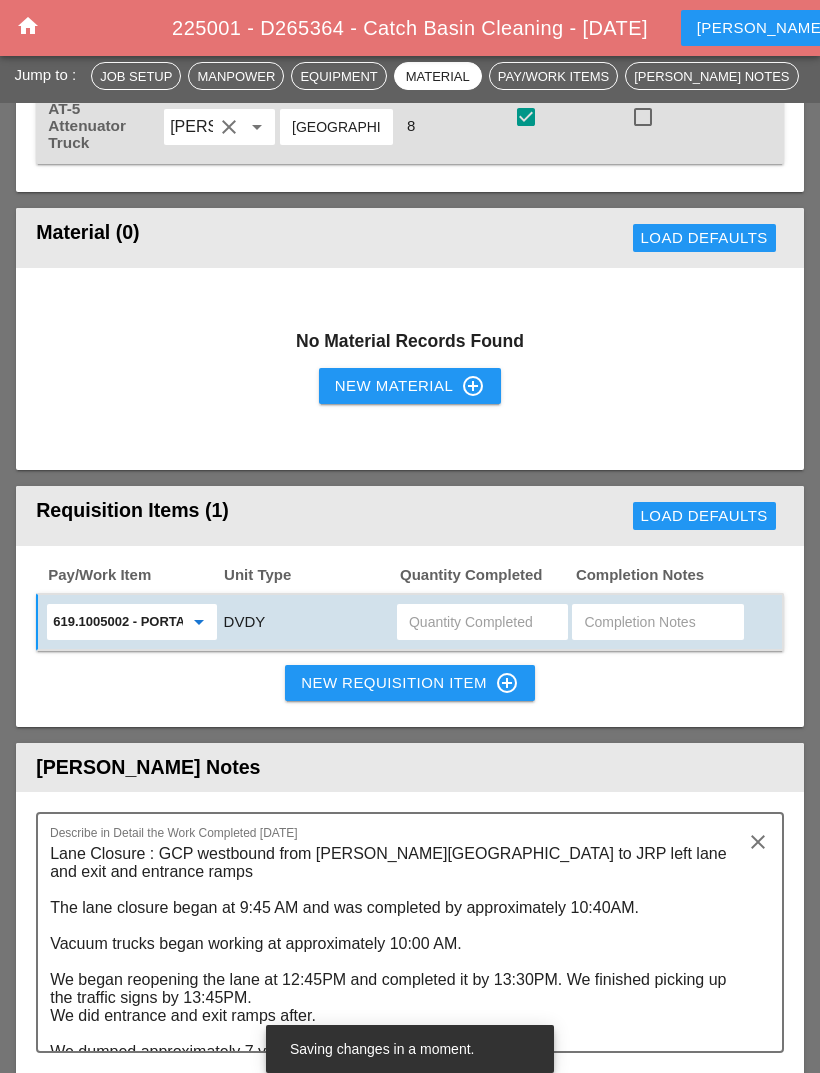 click at bounding box center (482, 622) 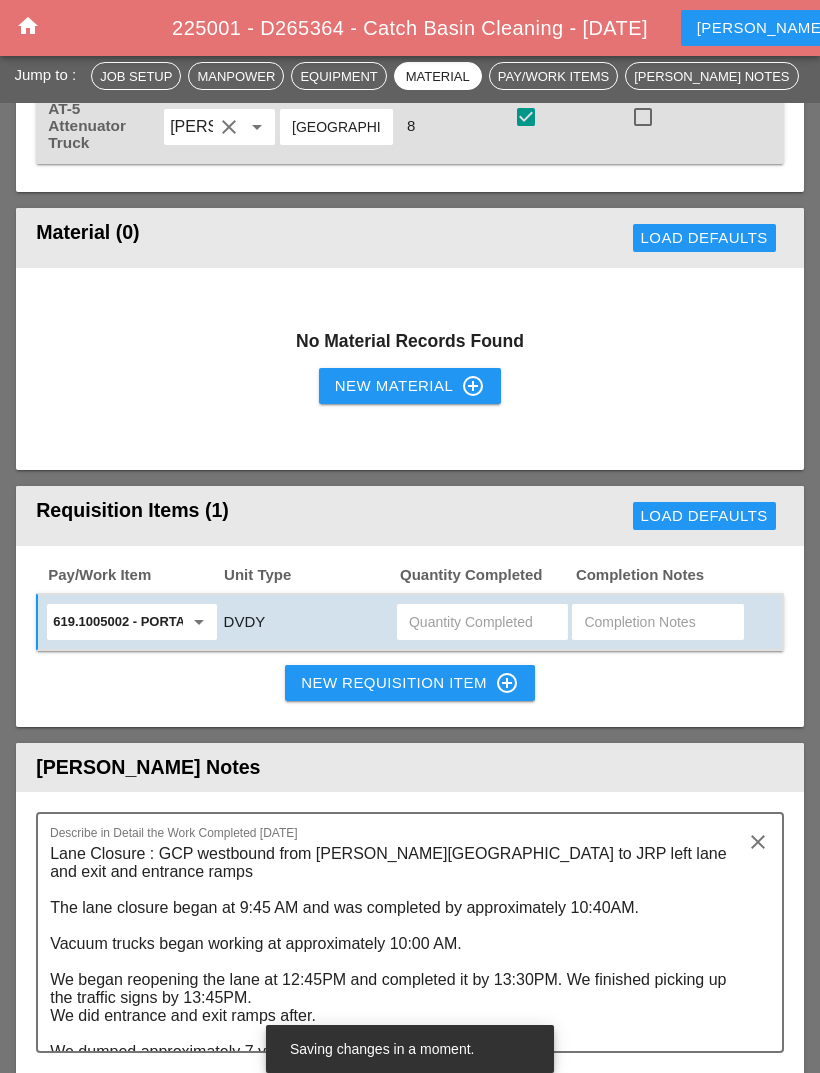 type on "R" 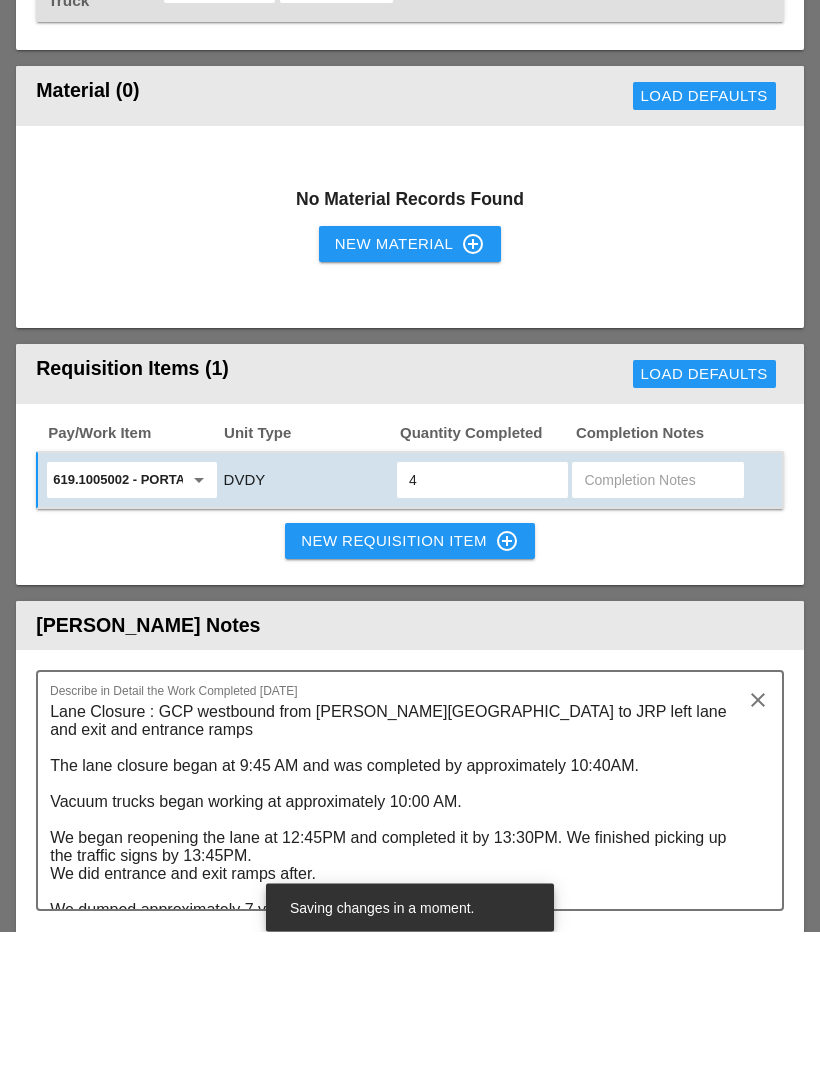 type on "4" 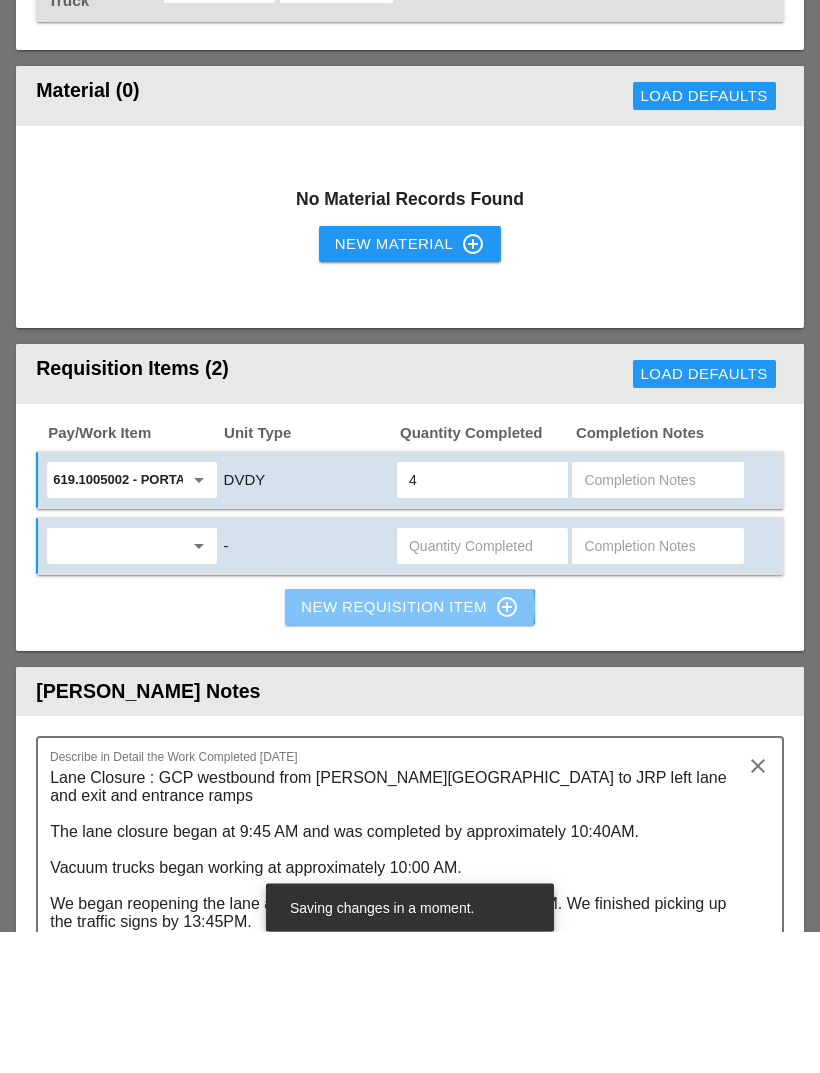 scroll, scrollTop: 2352, scrollLeft: 0, axis: vertical 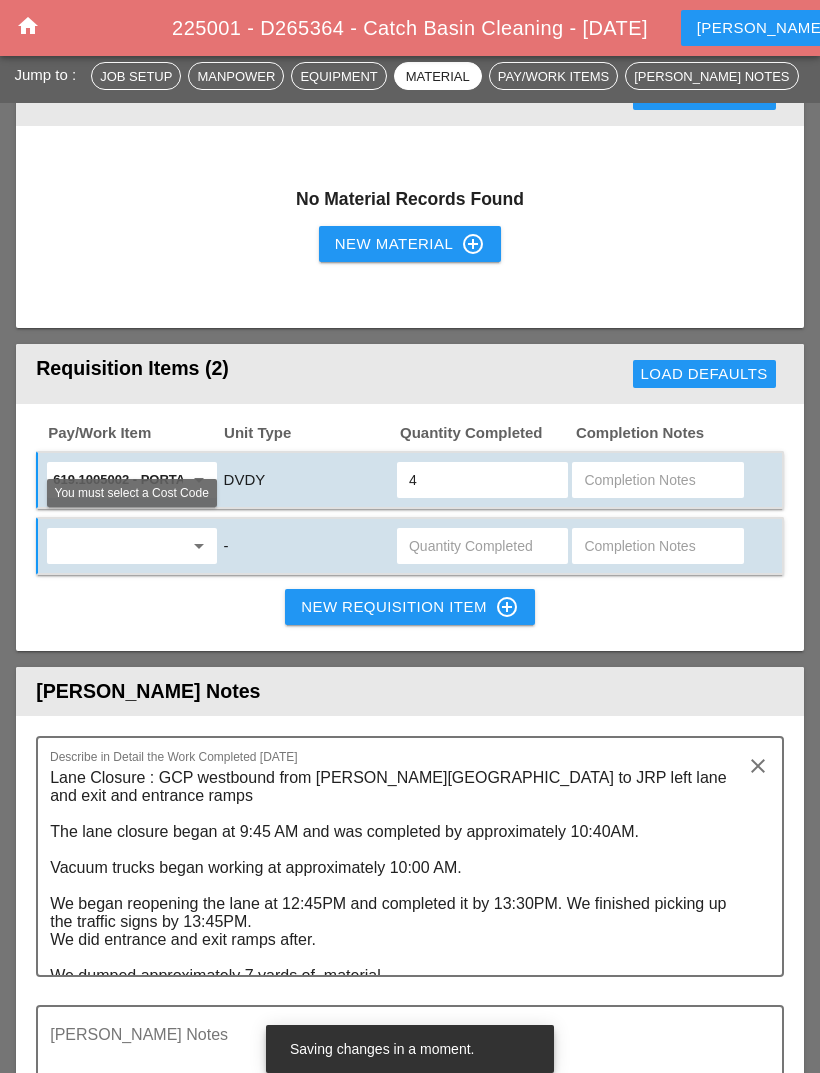 click on "arrow_drop_down" at bounding box center [199, 546] 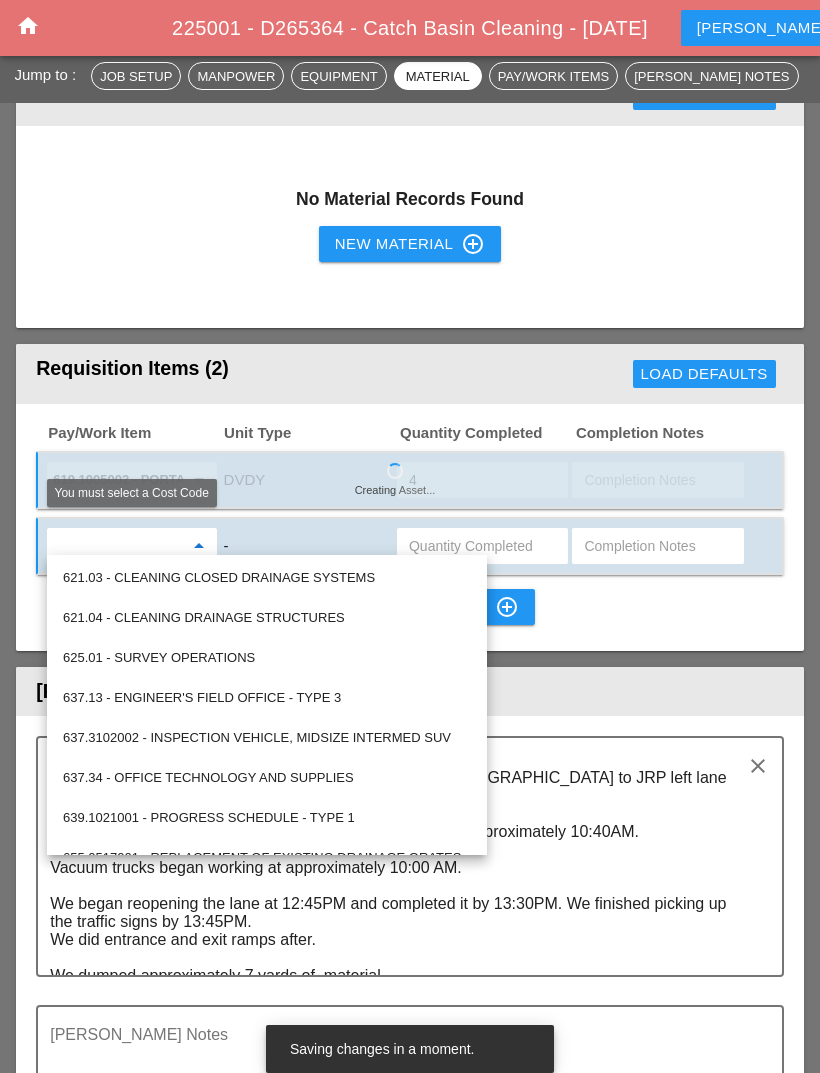 scroll, scrollTop: 960, scrollLeft: 0, axis: vertical 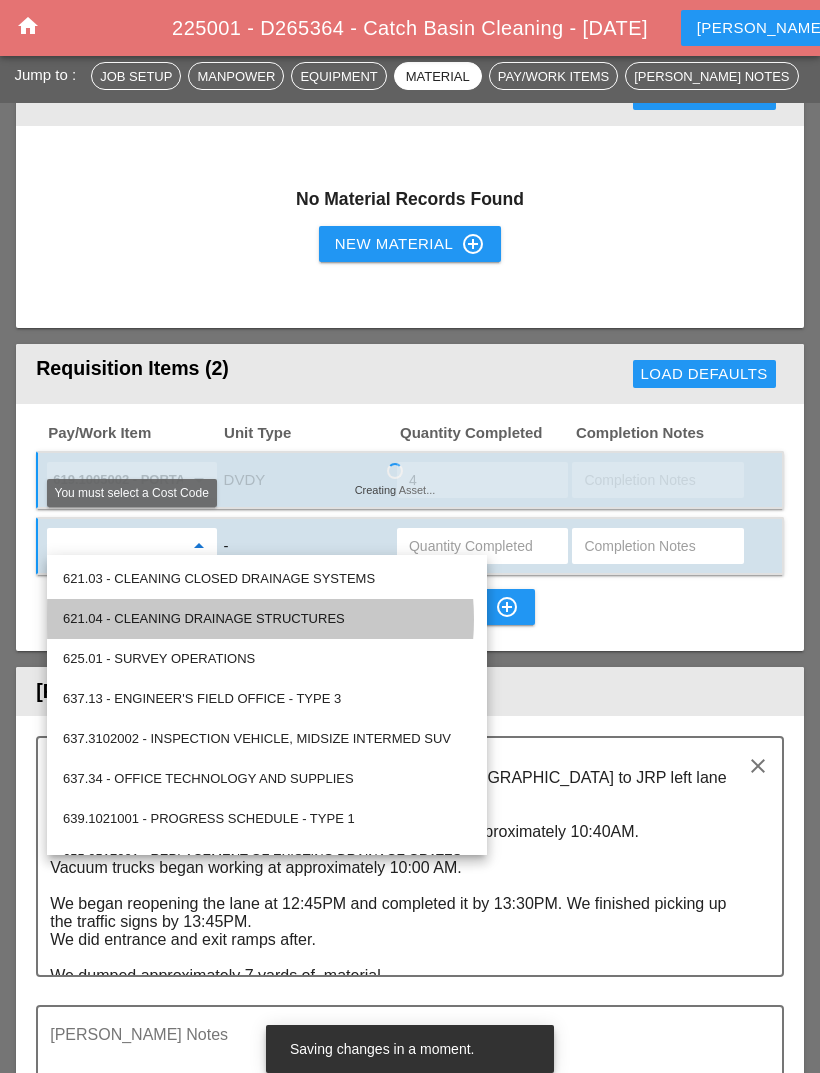 click on "621.04 - CLEANING DRAINAGE STRUCTURES" at bounding box center (267, 619) 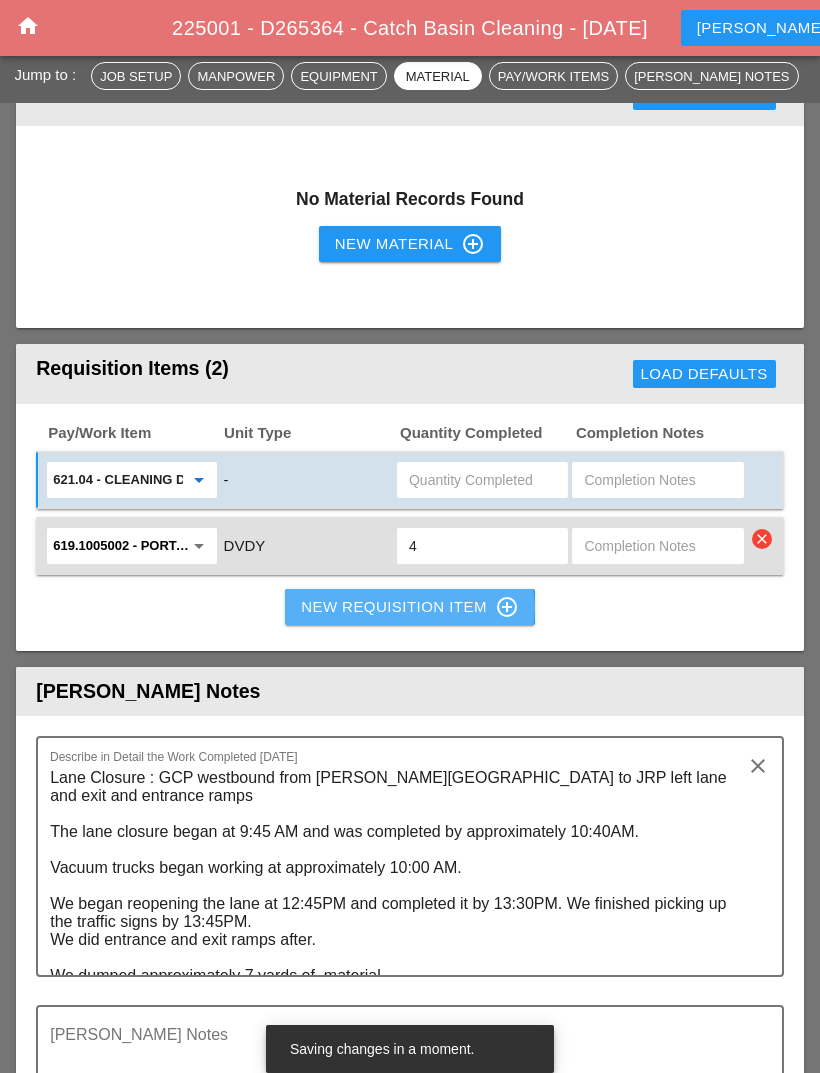 click on "New Requisition Item control_point" at bounding box center (410, 607) 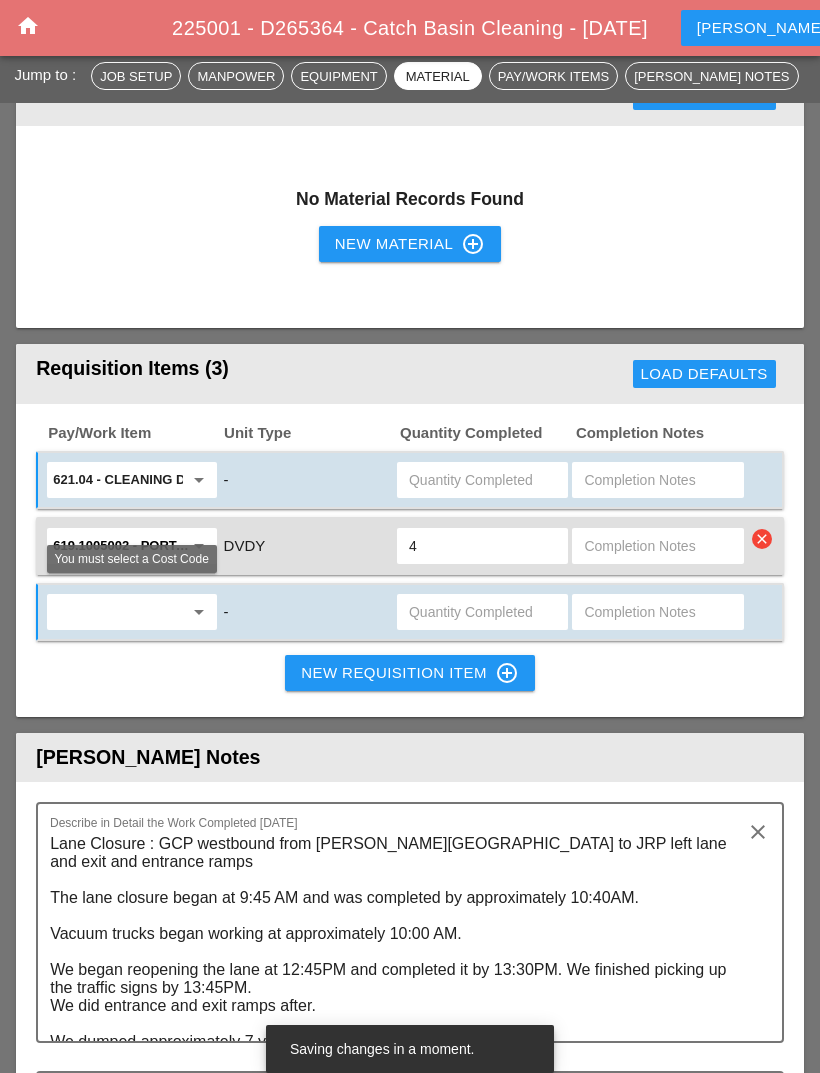 click on "arrow_drop_down" at bounding box center (199, 612) 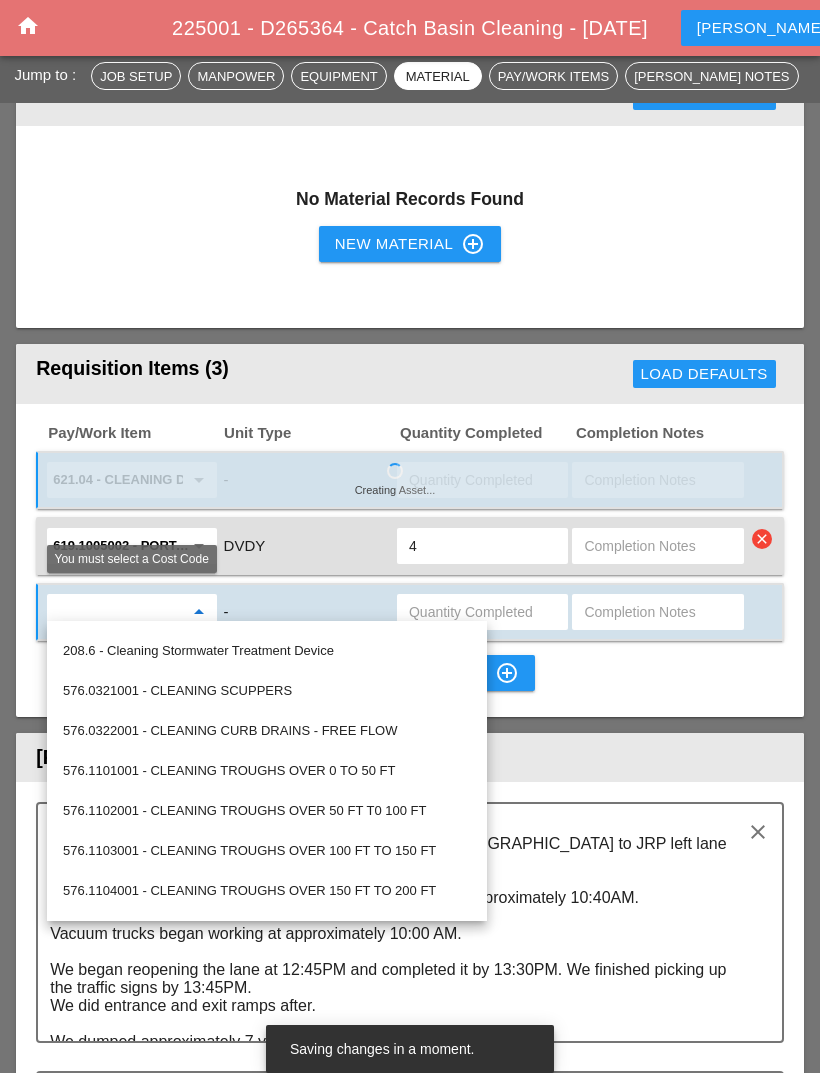 scroll, scrollTop: 318, scrollLeft: 0, axis: vertical 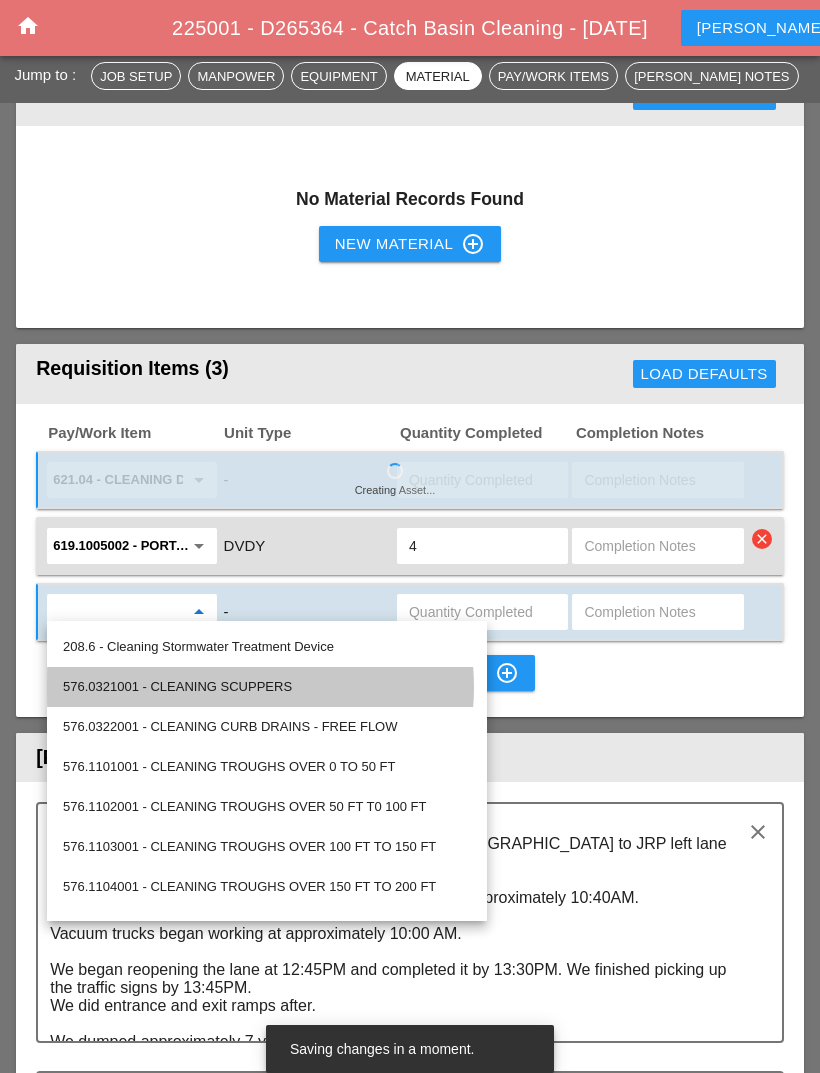 click on "576.0321001 - CLEANING SCUPPERS" at bounding box center [267, 687] 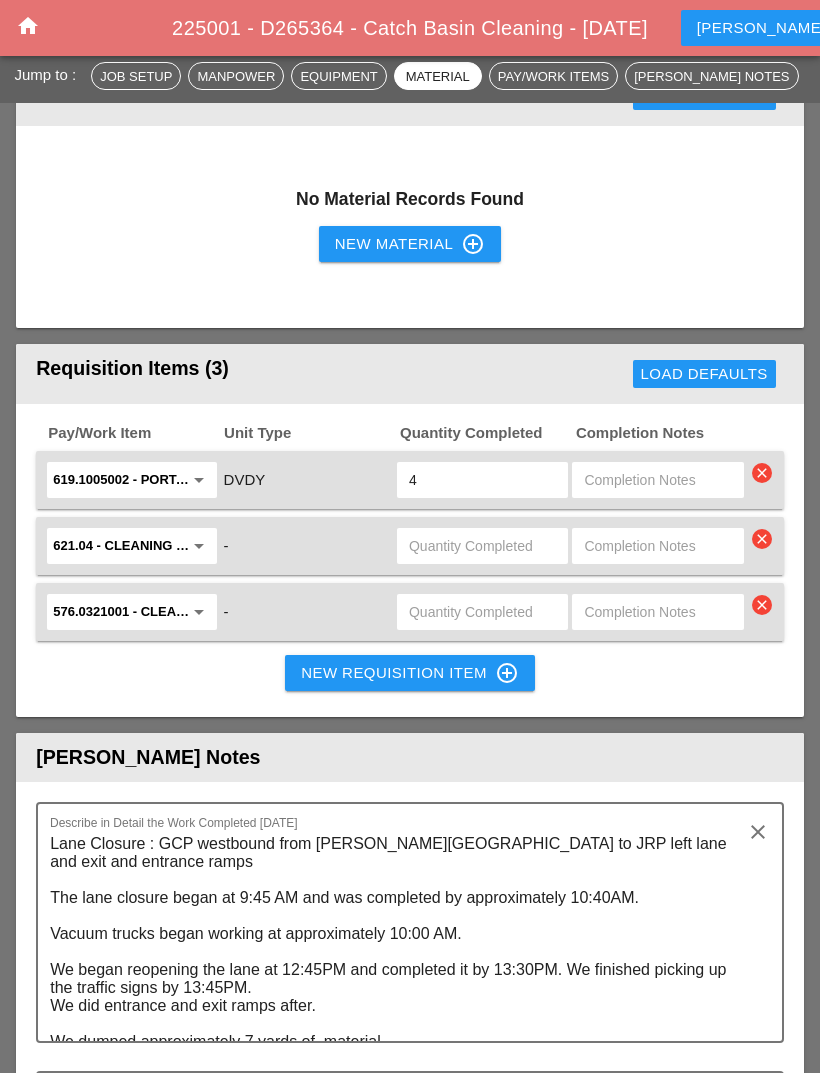 click at bounding box center (482, 546) 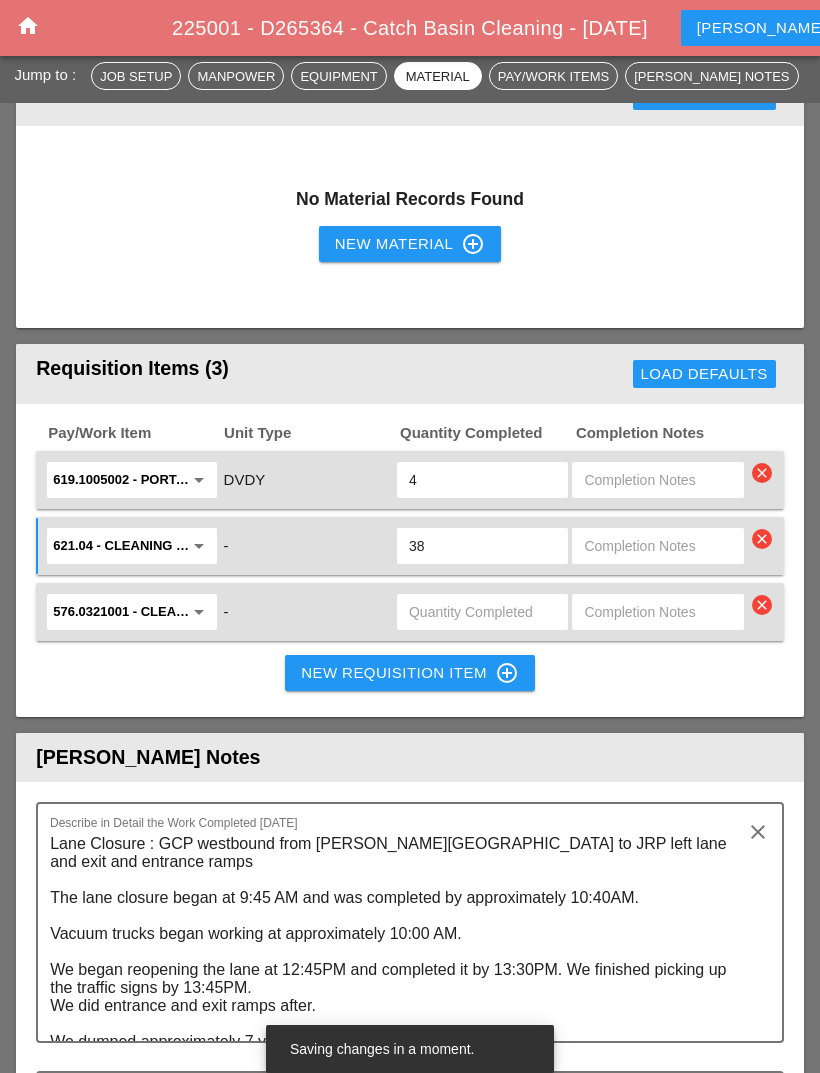type on "38" 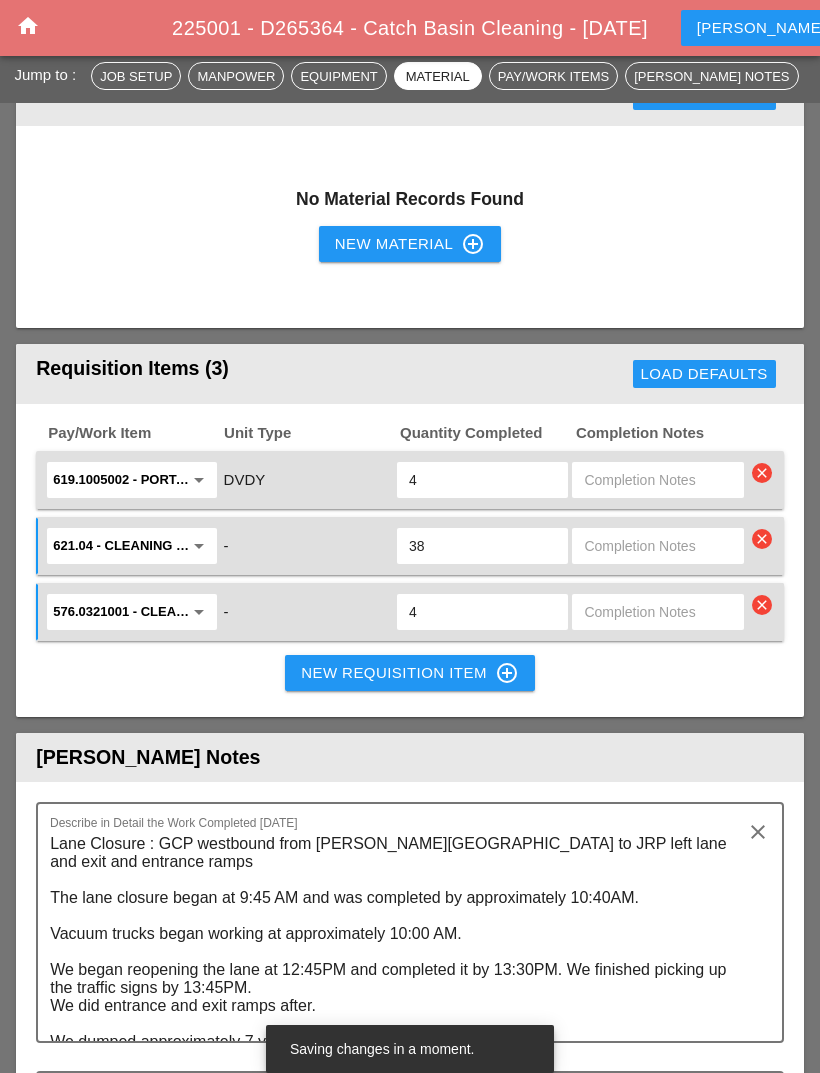 type on "4" 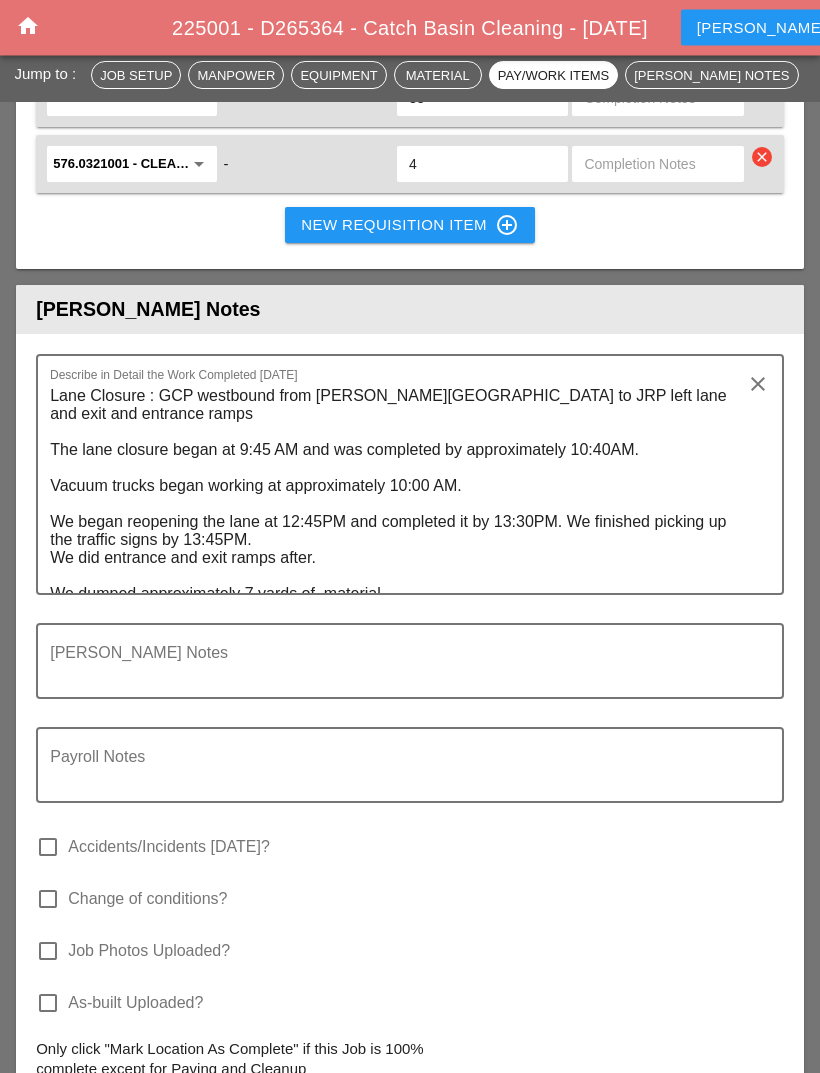 scroll, scrollTop: 2745, scrollLeft: 0, axis: vertical 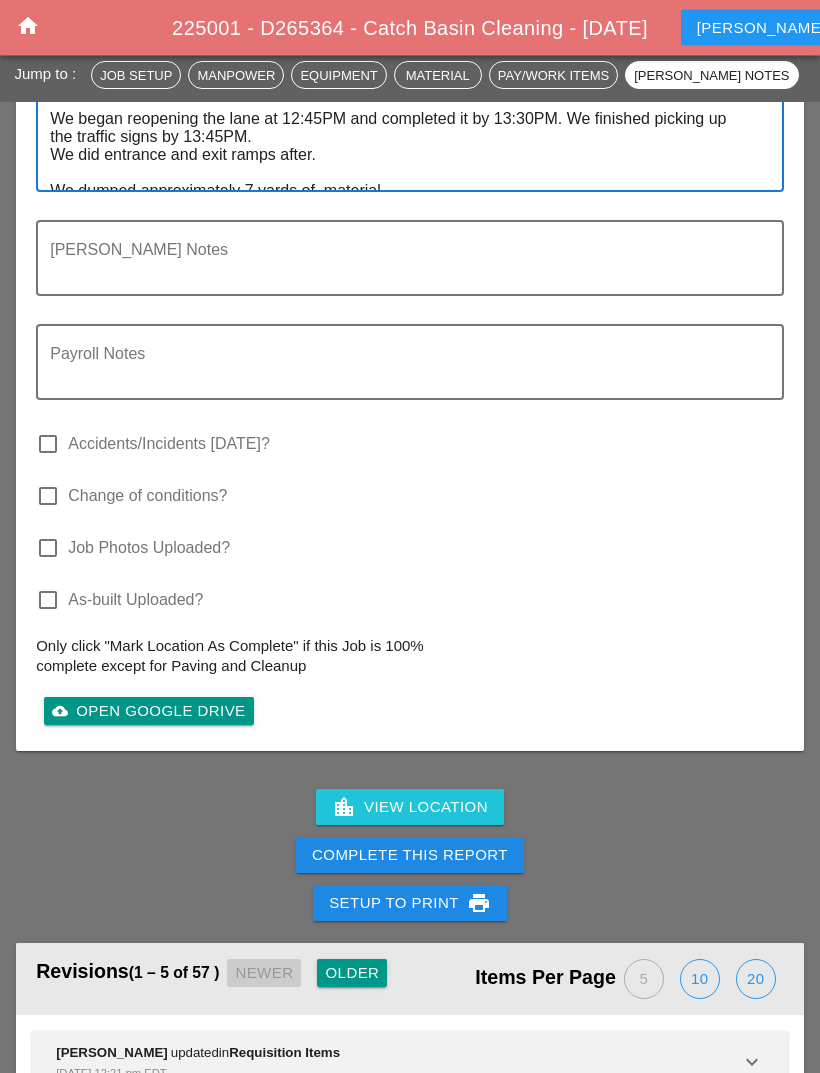 click on "Complete This Report" at bounding box center [410, 856] 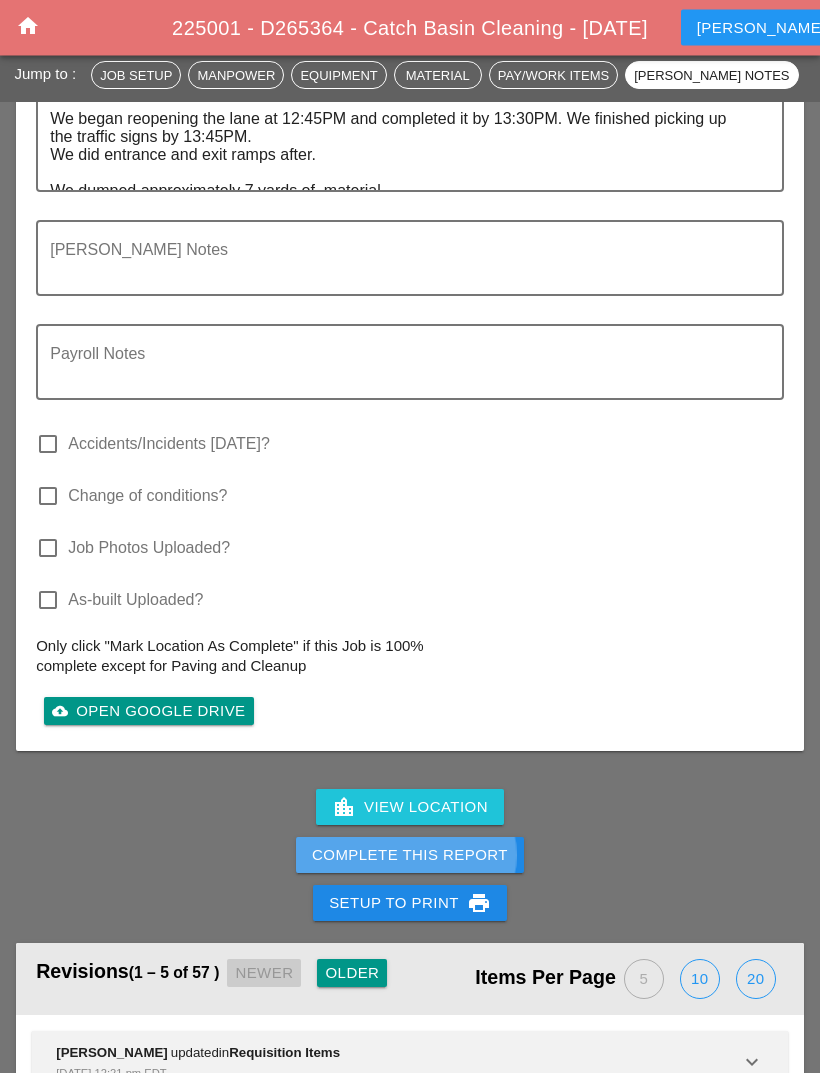 scroll, scrollTop: 3267, scrollLeft: 0, axis: vertical 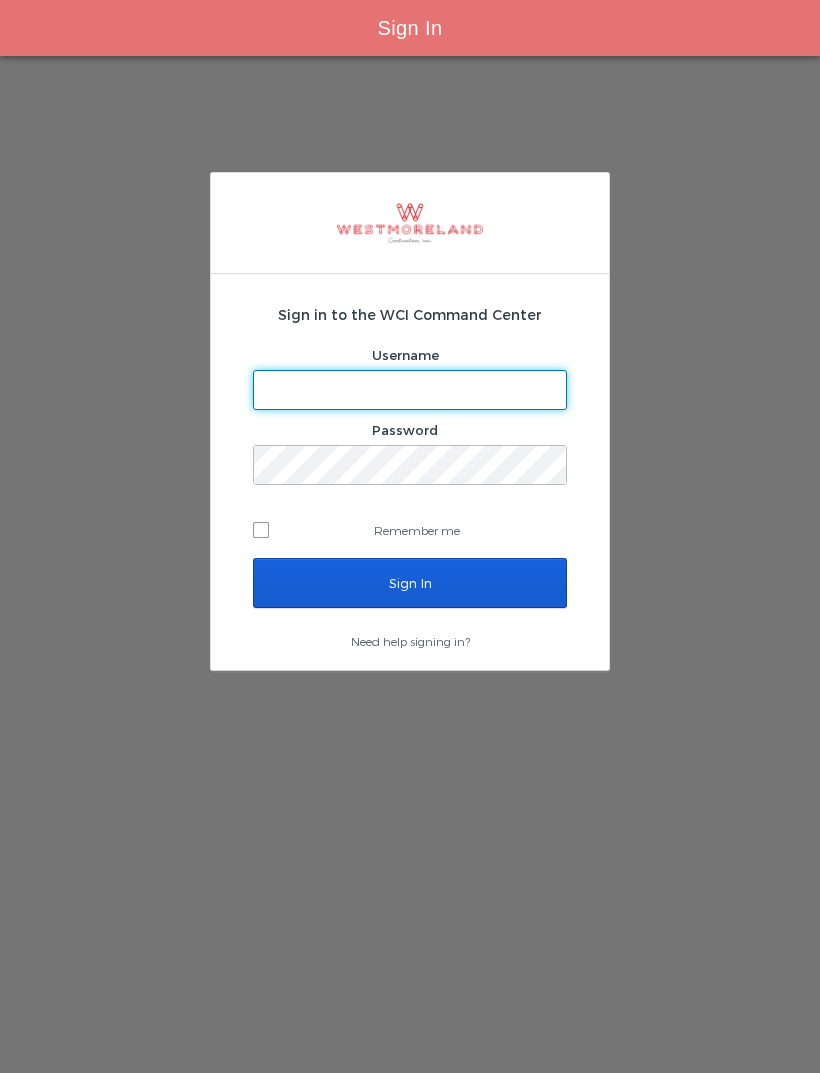 click on "Username" at bounding box center [410, 390] 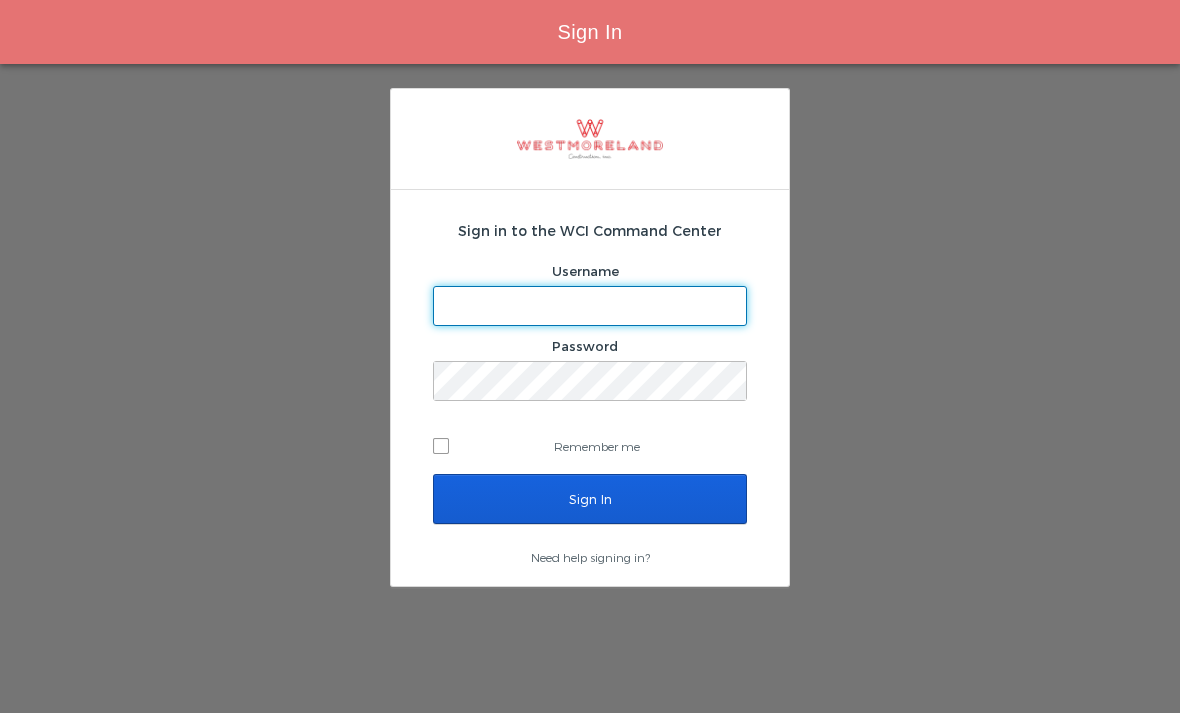 type on "Mfernandez@westmoreland.nyc" 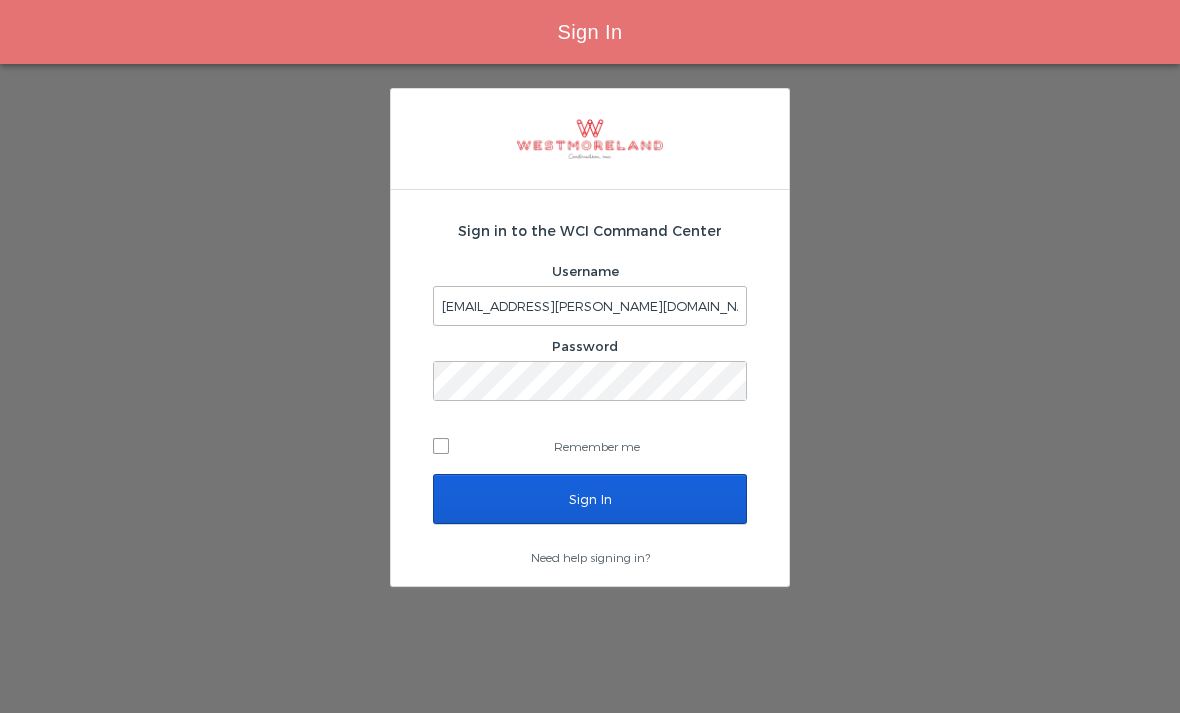 click on "Sign In" at bounding box center [590, 499] 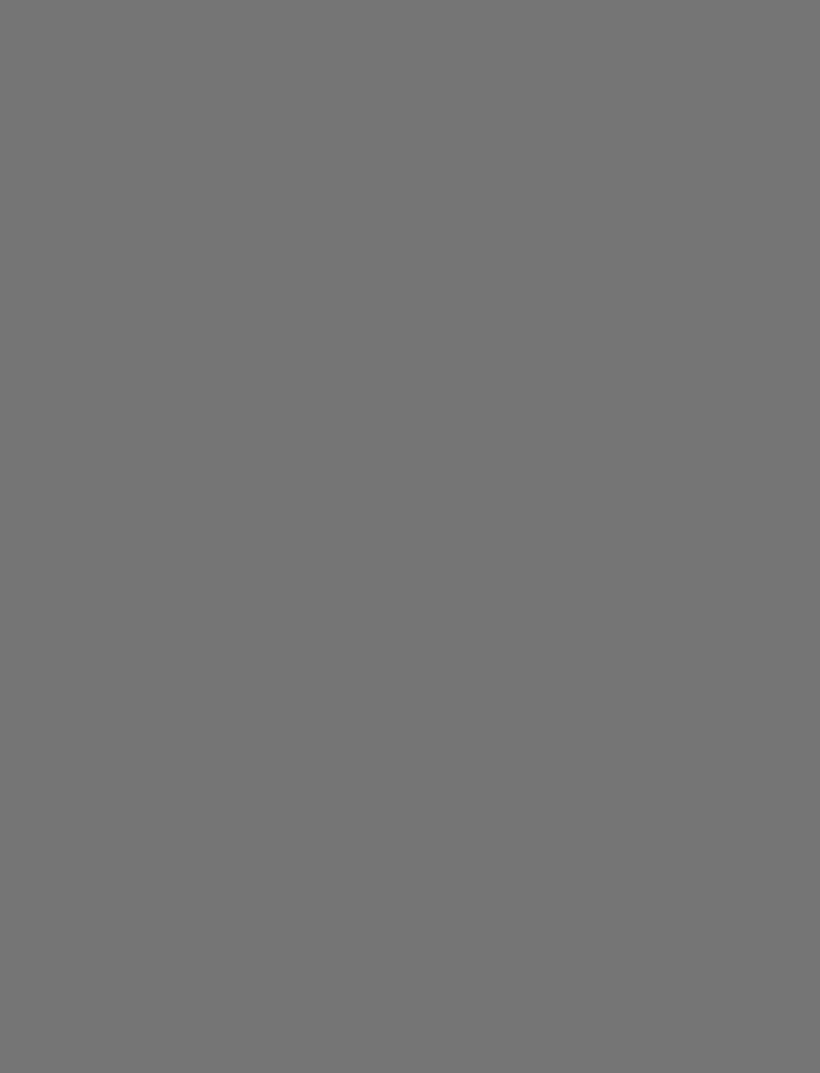scroll, scrollTop: 0, scrollLeft: 0, axis: both 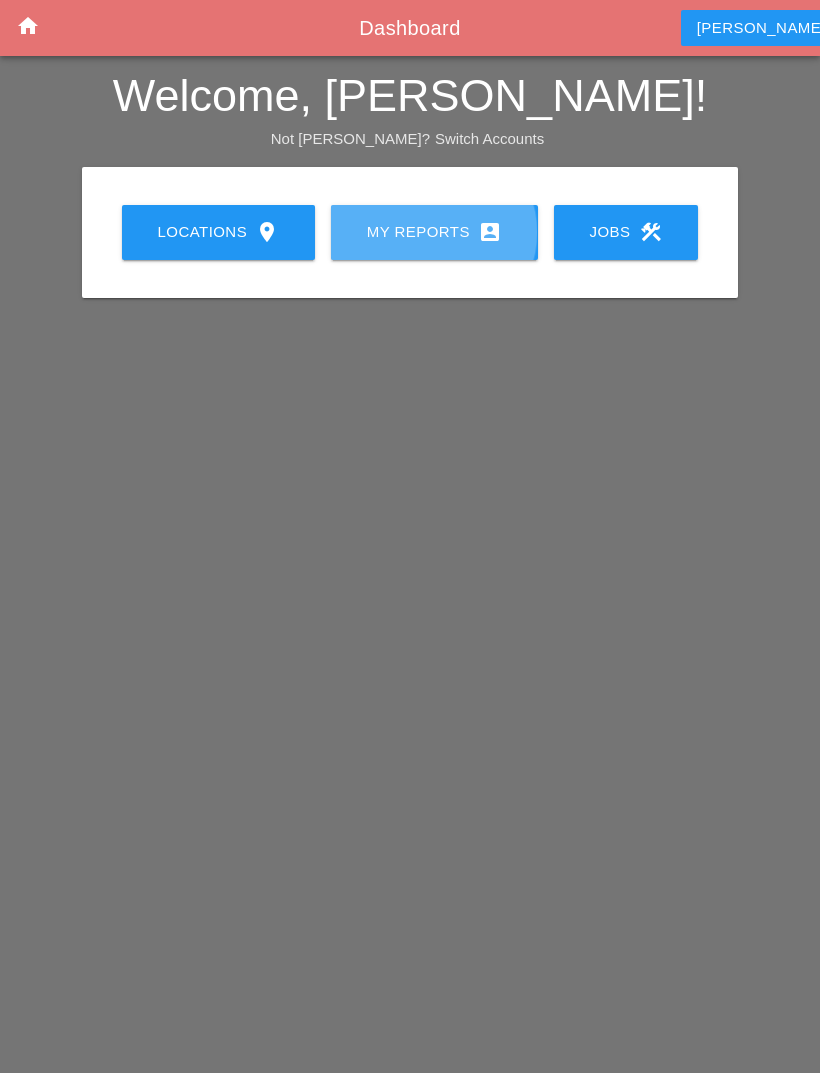 click on "My Reports account_box" at bounding box center [434, 232] 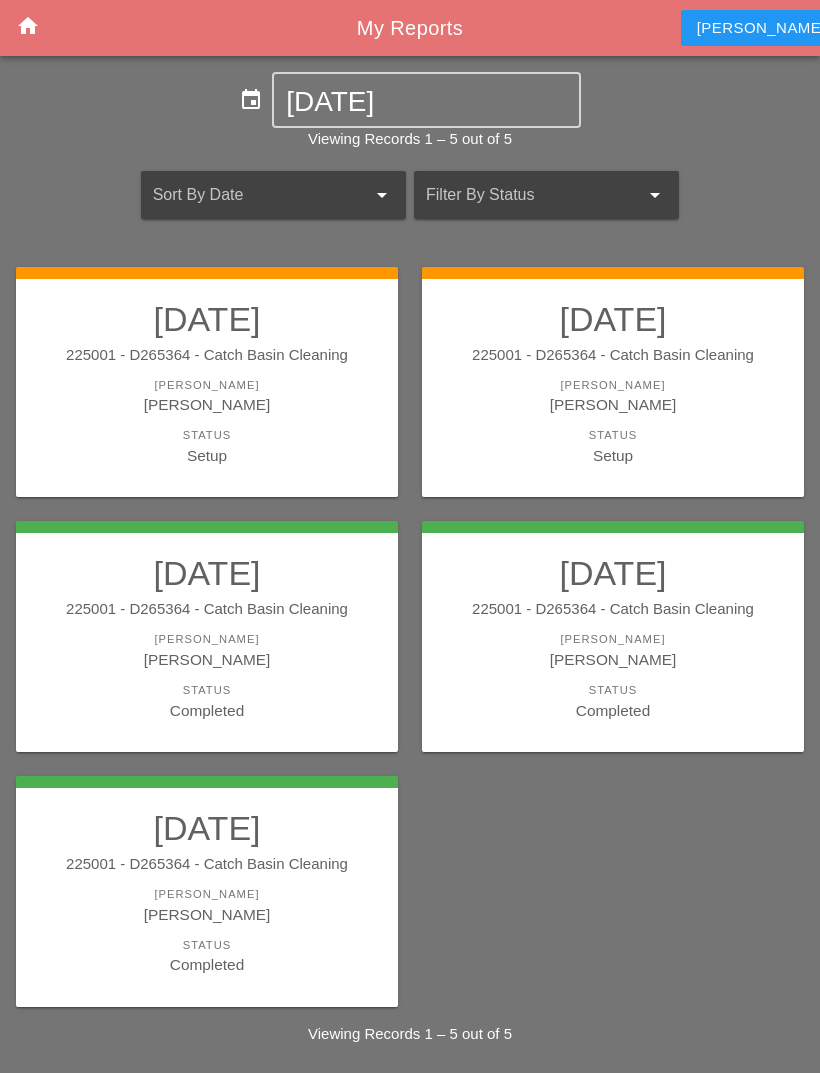 click on "07/17/2025 225001 - D265364 - Catch Basin Cleaning Foreman Miguel Fernandes Status Setup" at bounding box center [613, 383] 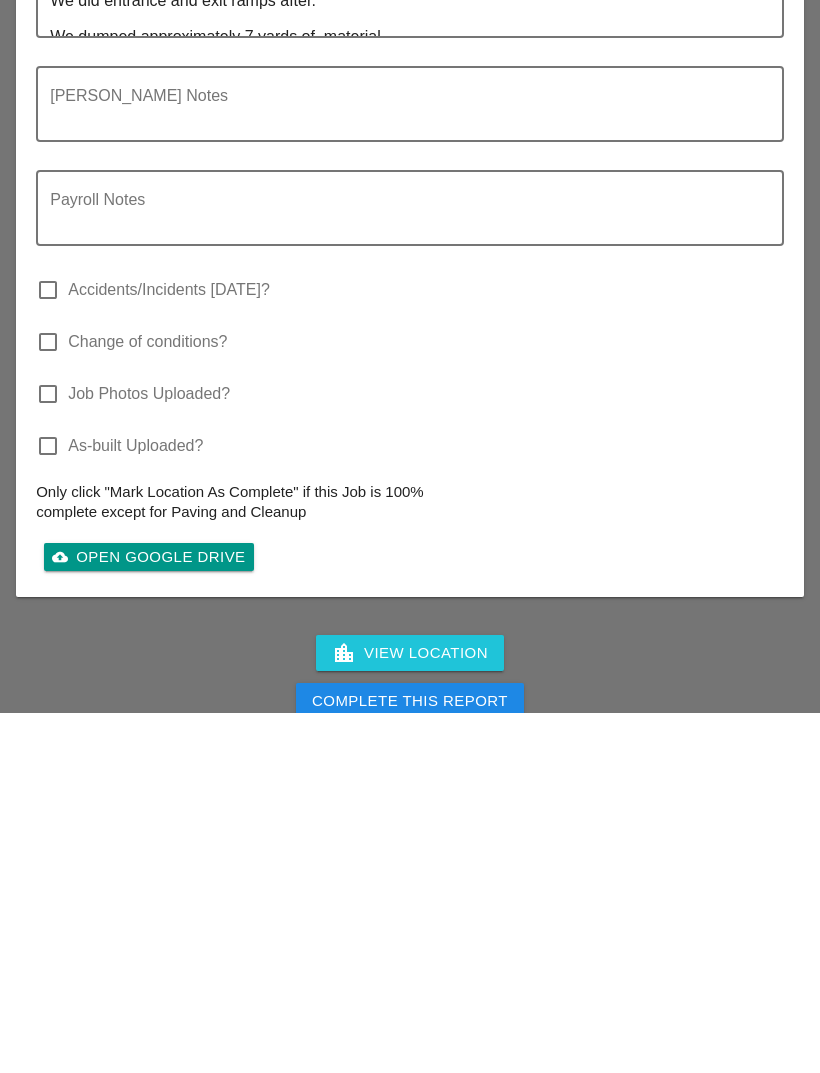 scroll, scrollTop: 3003, scrollLeft: 0, axis: vertical 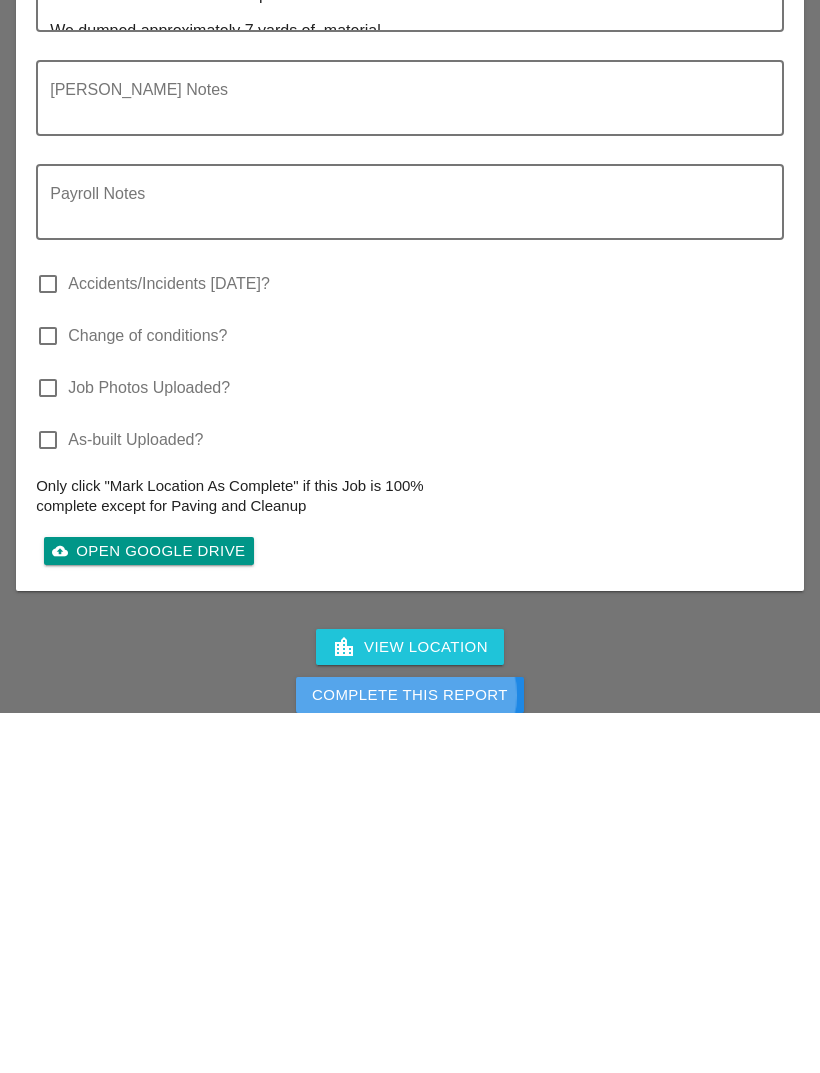 click on "Complete This Report" at bounding box center (410, 1055) 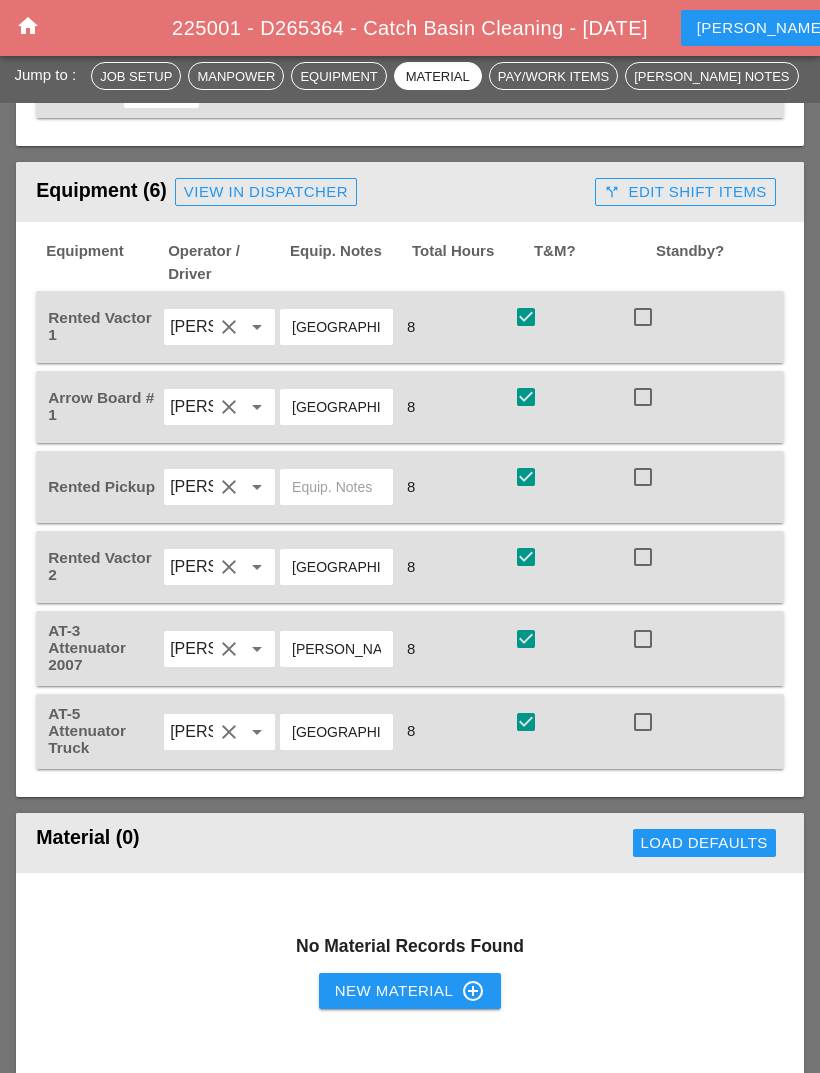 scroll, scrollTop: 1540, scrollLeft: 0, axis: vertical 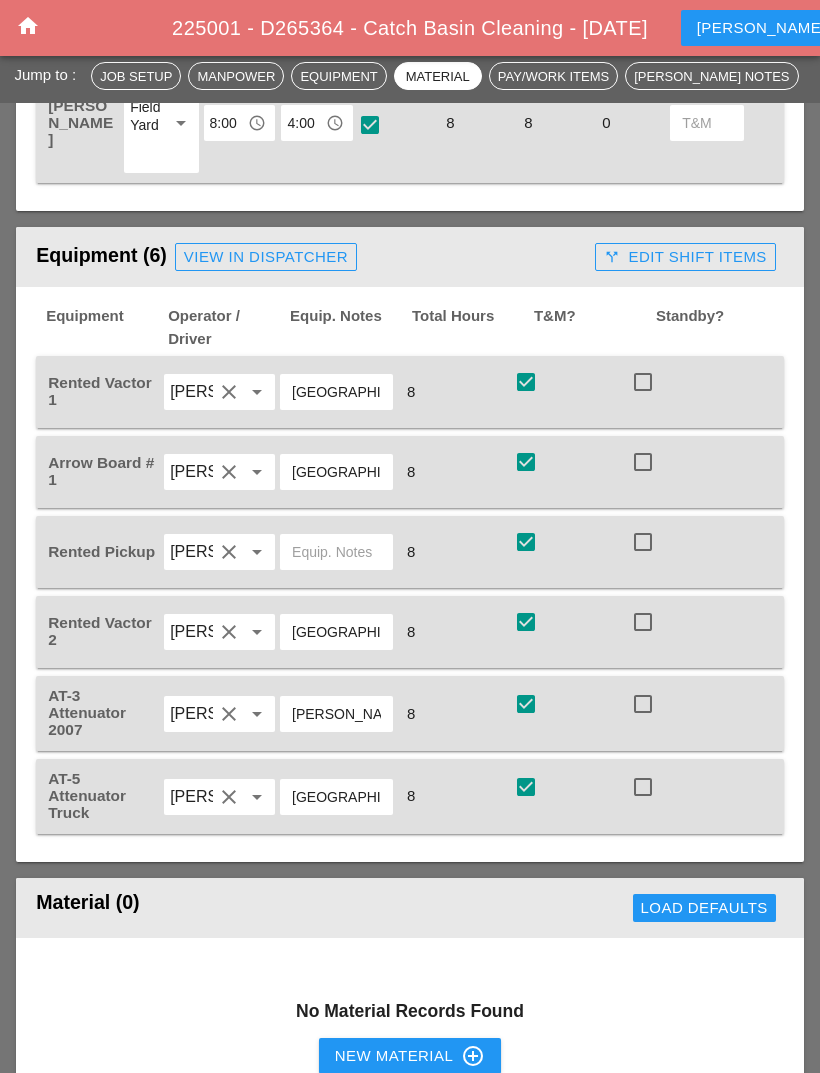 click on "account_box" at bounding box center [846, 28] 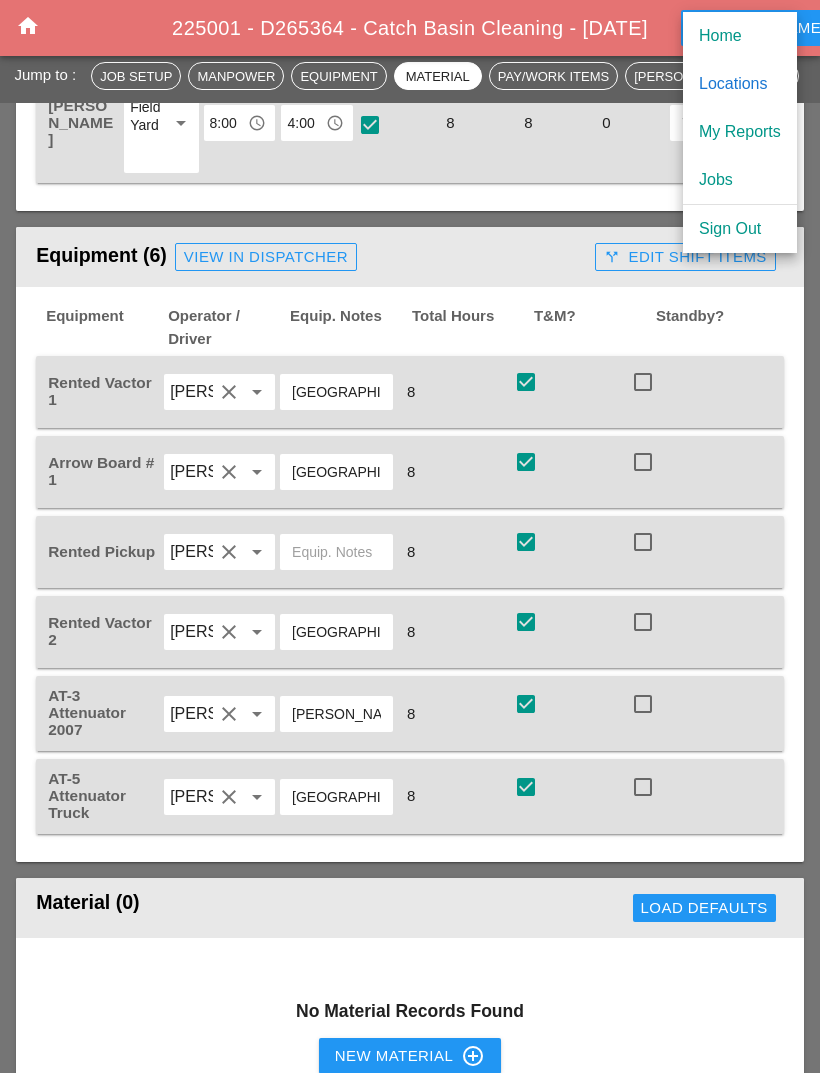 click on "My Reports" at bounding box center (740, 132) 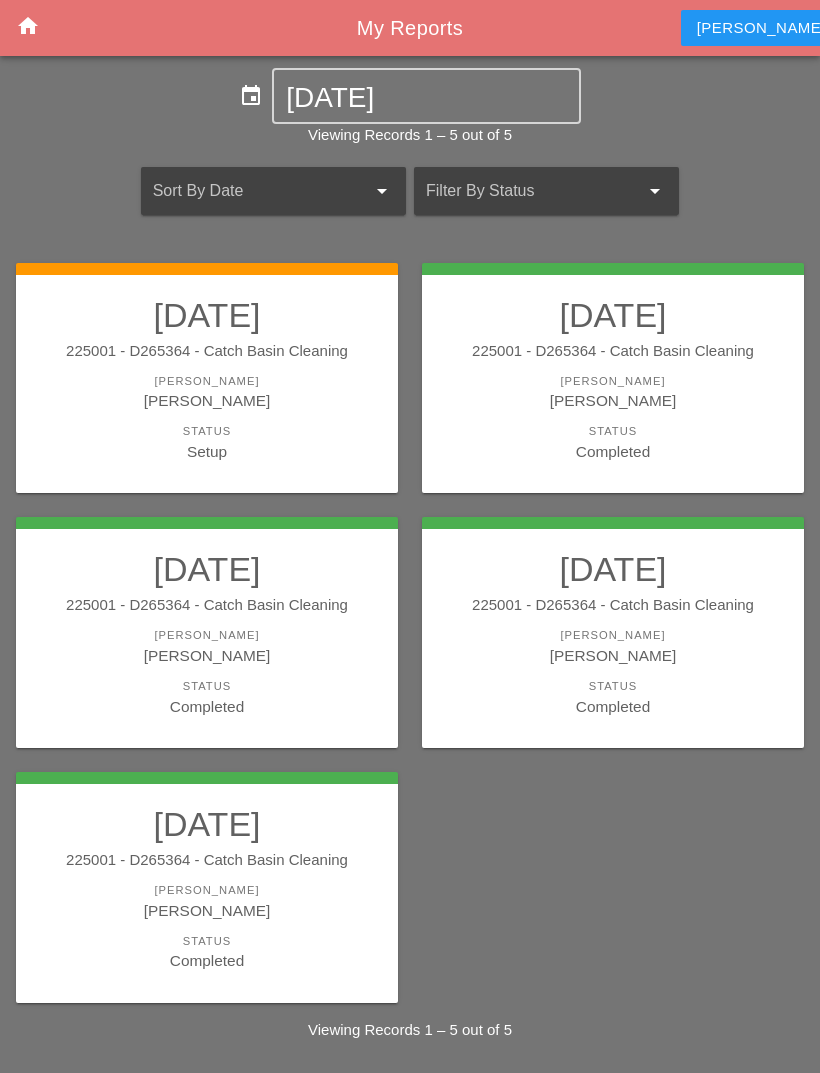 click on "[PERSON_NAME]" at bounding box center [207, 400] 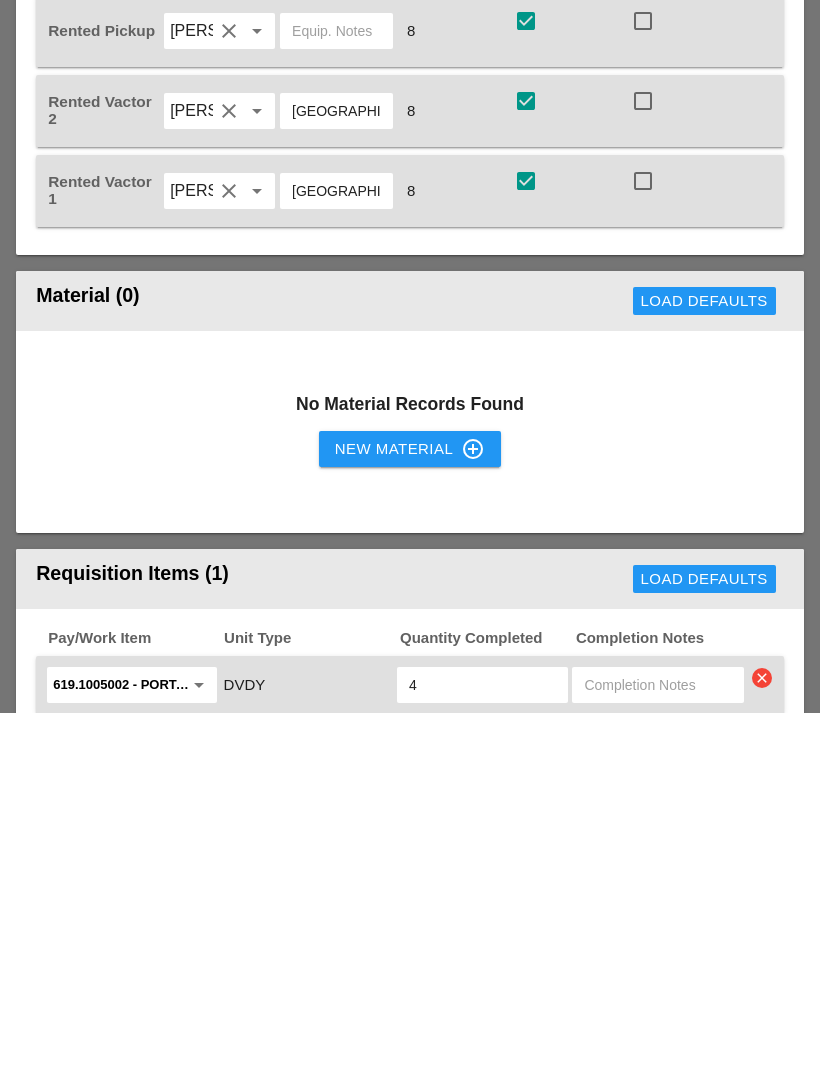 scroll, scrollTop: 1787, scrollLeft: 0, axis: vertical 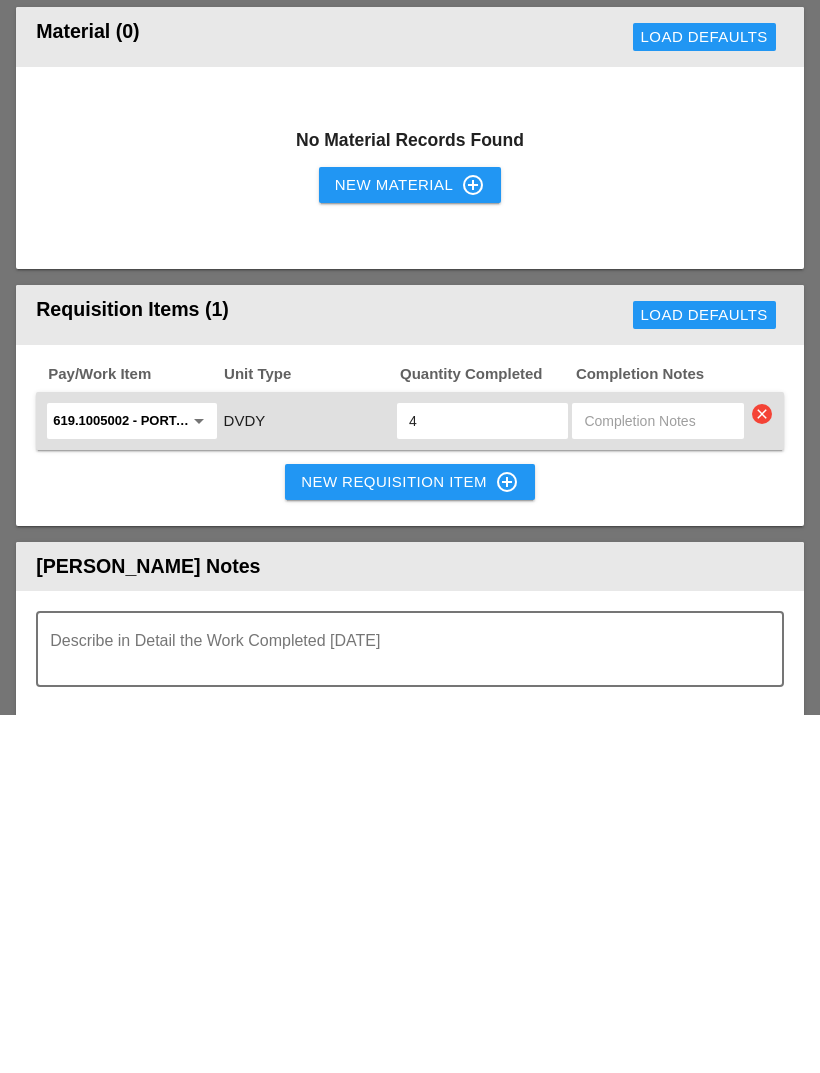 click at bounding box center (402, 1020) 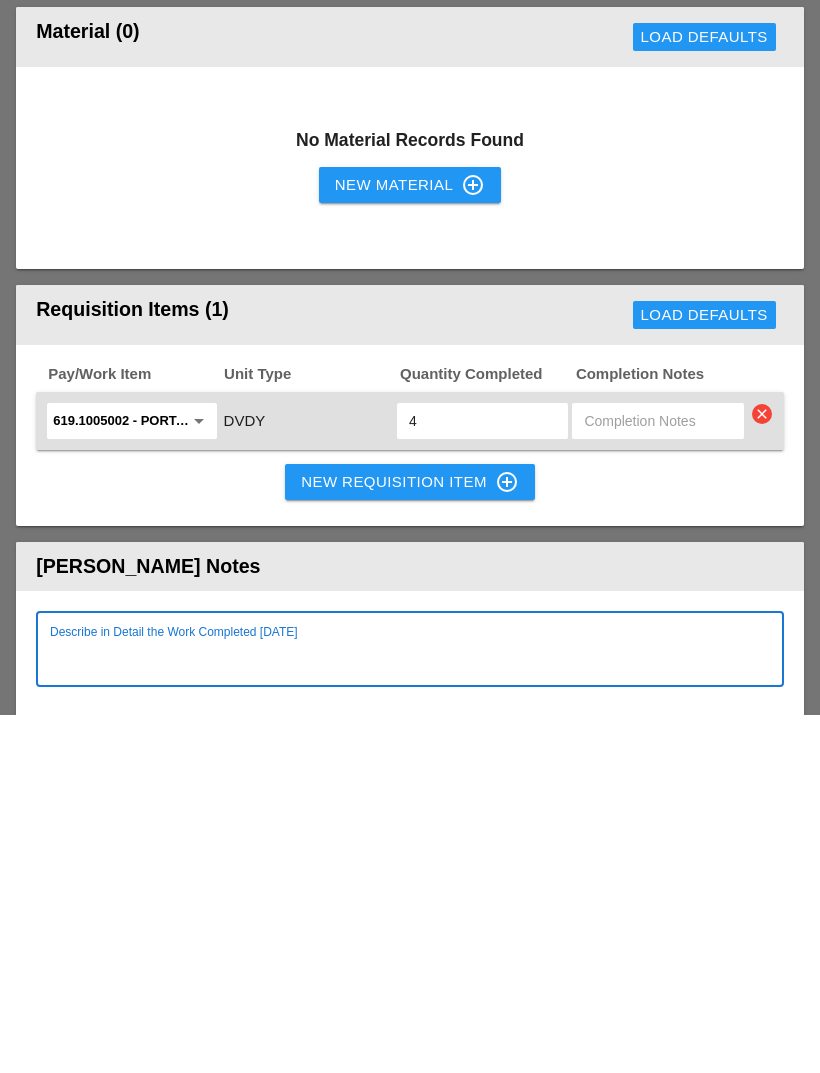 scroll, scrollTop: 2073, scrollLeft: 0, axis: vertical 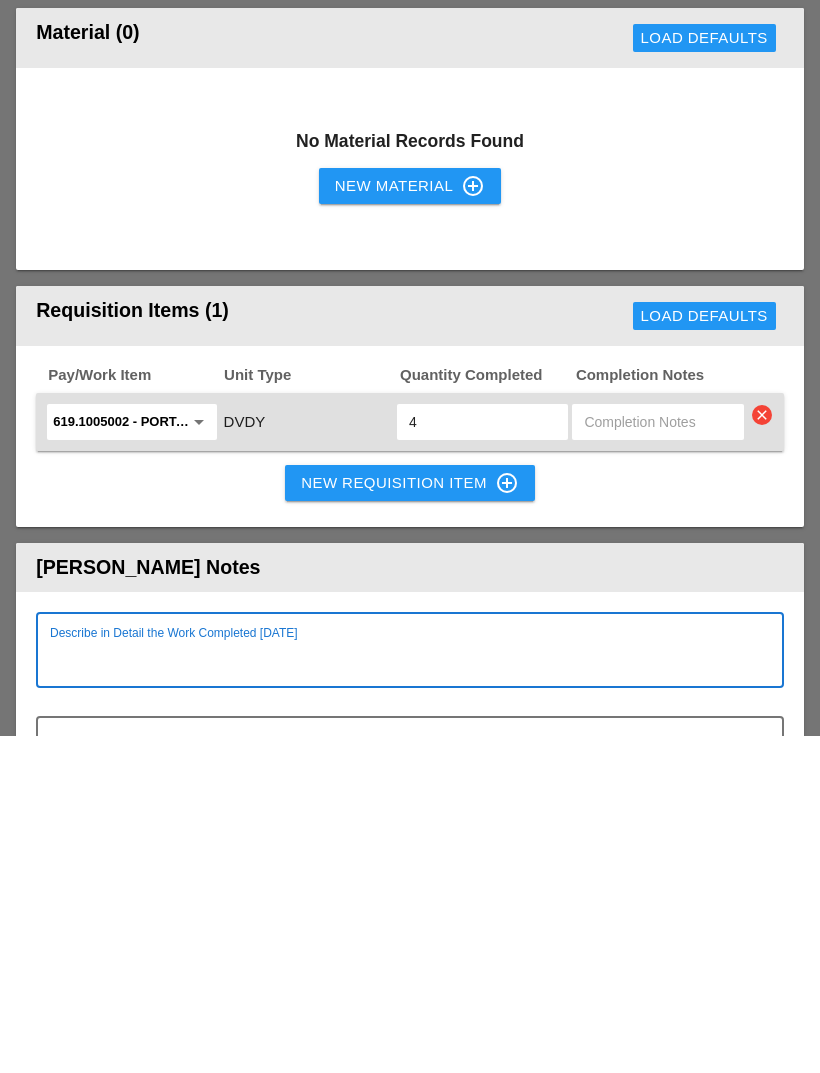 paste on "Lane Closure : GCP westbound from [PERSON_NAME][GEOGRAPHIC_DATA] to JRP left lane and exit and entrance ramps
The lane closure began at 9:45 AM and was completed by approximately 10:40AM.
Vacuum trucks began working at approximately 10:00 AM.
We began reopening the lane at 12:45PM and completed it by 13:30PM. We finished picking up the traffic signs by 13:45PM.
We did entrance and exit ramps after.
We dumped approximately 7 yards of  material" 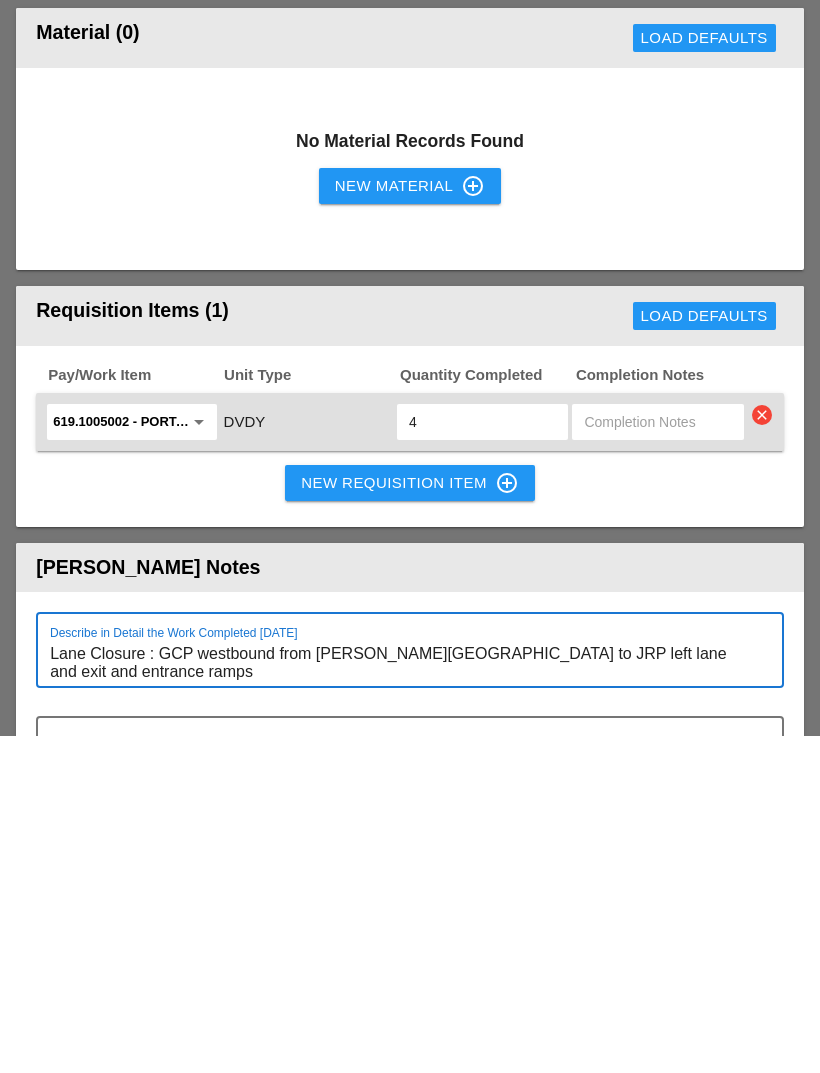 scroll, scrollTop: 2499, scrollLeft: 0, axis: vertical 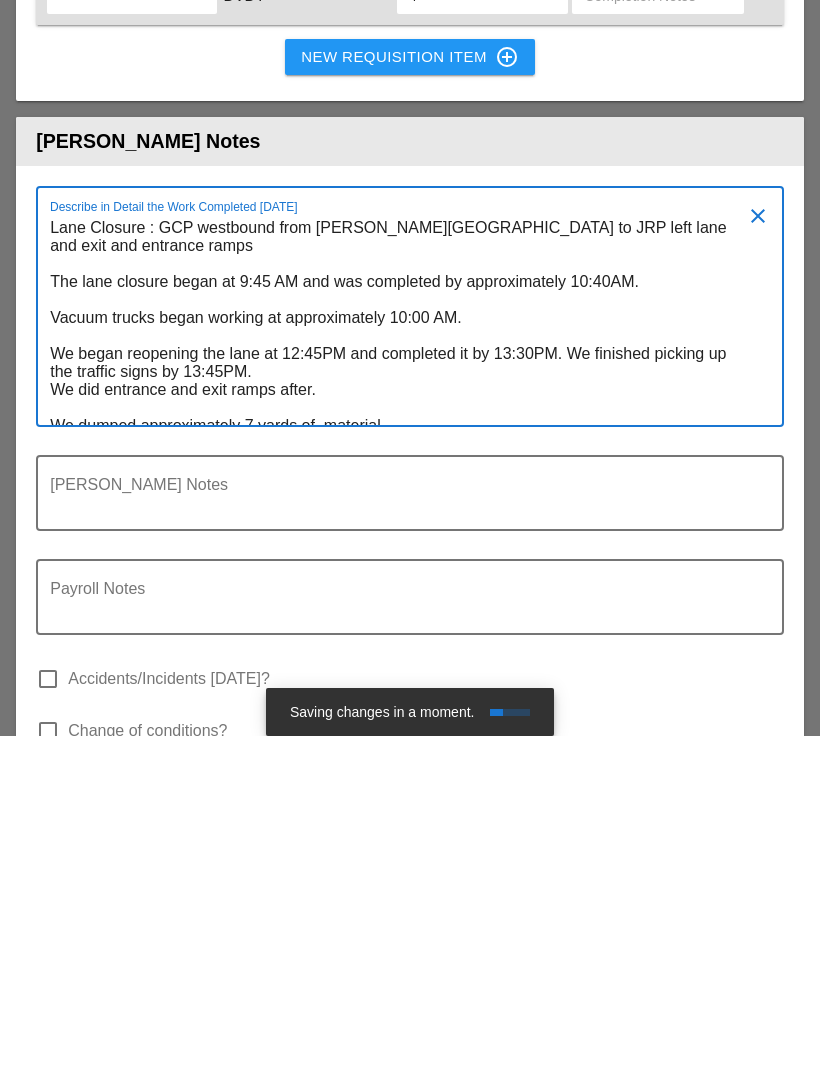 click on "Lane Closure : GCP westbound from [PERSON_NAME][GEOGRAPHIC_DATA] to JRP left lane and exit and entrance ramps
The lane closure began at 9:45 AM and was completed by approximately 10:40AM.
Vacuum trucks began working at approximately 10:00 AM.
We began reopening the lane at 12:45PM and completed it by 13:30PM. We finished picking up the traffic signs by 13:45PM.
We did entrance and exit ramps after.
We dumped approximately 7 yards of  material" at bounding box center (402, 655) 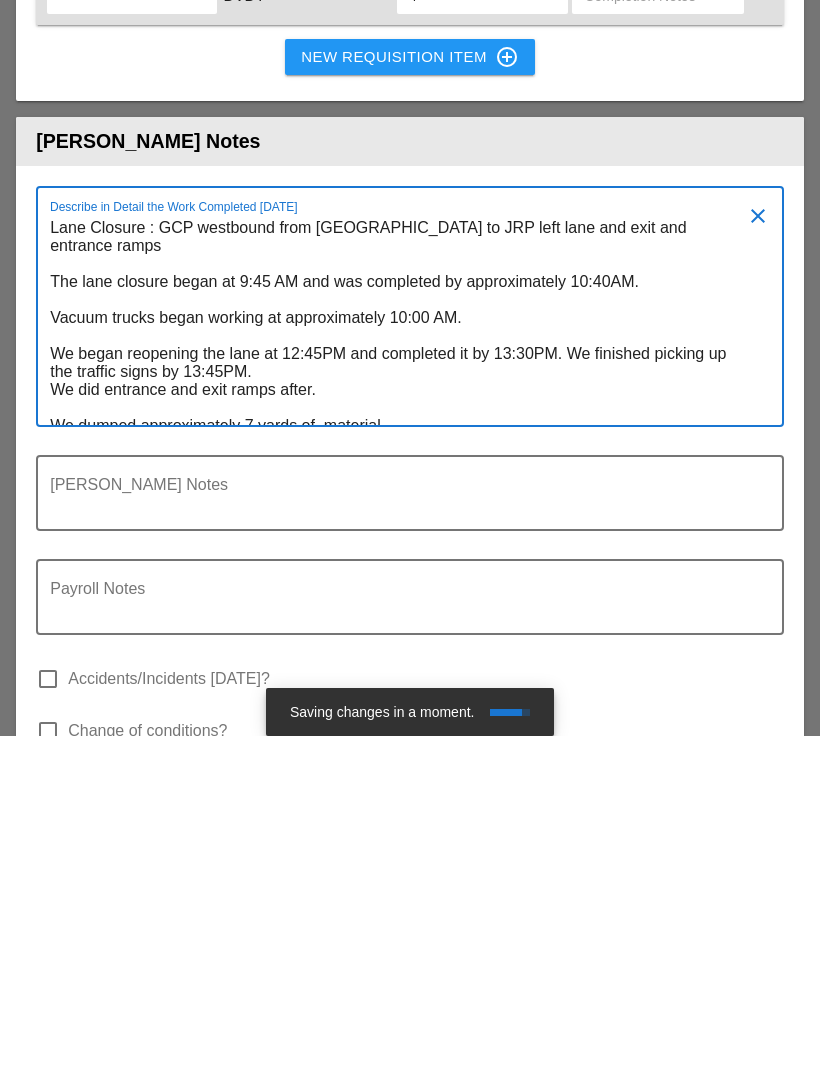 click on "Lane Closure : GCP westbound from 78 Ave to JRP left lane and exit and entrance ramps
The lane closure began at 9:45 AM and was completed by approximately 10:40AM.
Vacuum trucks began working at approximately 10:00 AM.
We began reopening the lane at 12:45PM and completed it by 13:30PM. We finished picking up the traffic signs by 13:45PM.
We did entrance and exit ramps after.
We dumped approximately 7 yards of  material" at bounding box center (402, 655) 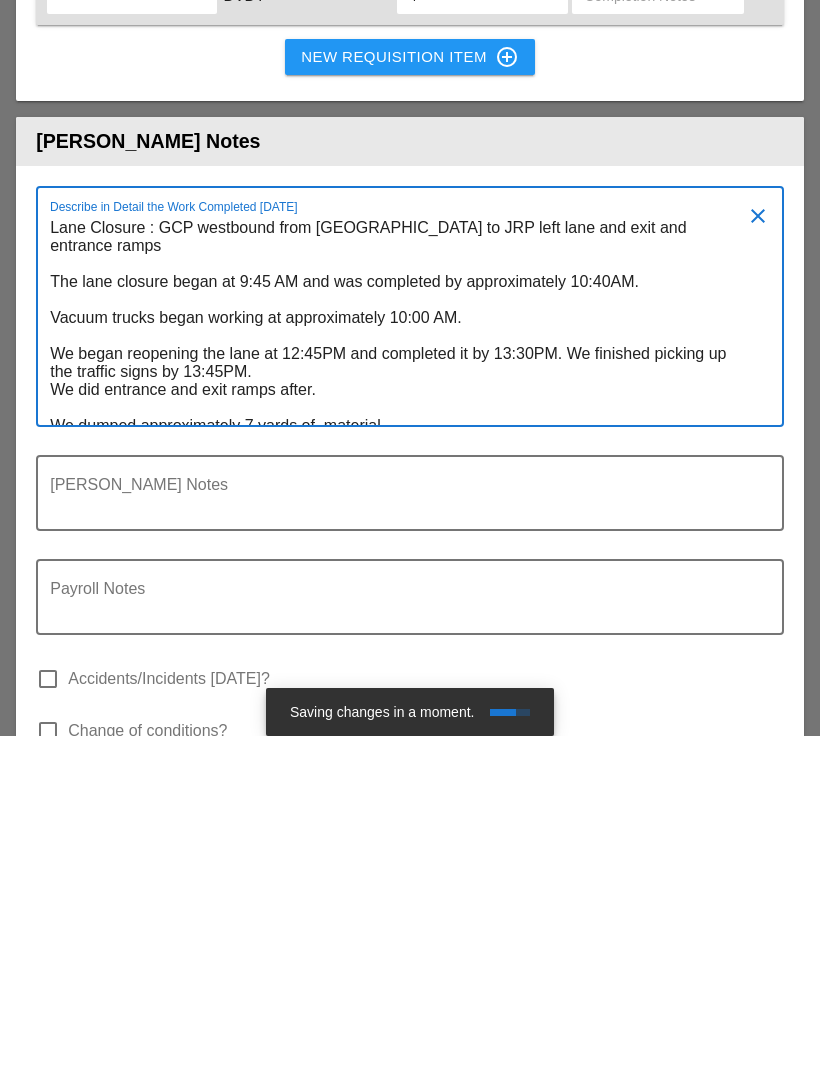 click on "Lane Closure : GCP westbound from 78 Ave to JRP left lane and exit and entrance ramps
The lane closure began at 9:45 AM and was completed by approximately 10:40AM.
Vacuum trucks began working at approximately 10:00 AM.
We began reopening the lane at 12:45PM and completed it by 13:30PM. We finished picking up the traffic signs by 13:45PM.
We did entrance and exit ramps after.
We dumped approximately 7 yards of  material" at bounding box center (402, 655) 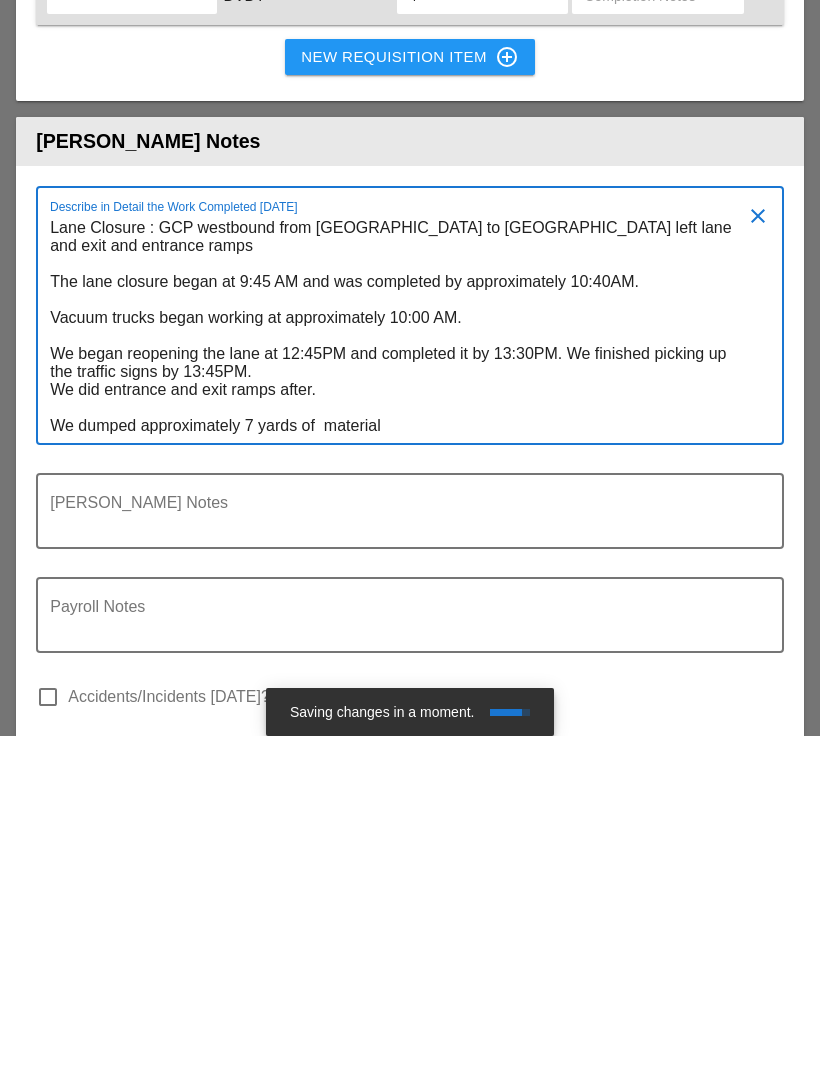 click on "Lane Closure : GCP westbound from 78 Ave to northern blvd left lane and exit and entrance ramps
The lane closure began at 9:45 AM and was completed by approximately 10:40AM.
Vacuum trucks began working at approximately 10:00 AM.
We began reopening the lane at 12:45PM and completed it by 13:30PM. We finished picking up the traffic signs by 13:45PM.
We did entrance and exit ramps after.
We dumped approximately 7 yards of  material" at bounding box center [402, 664] 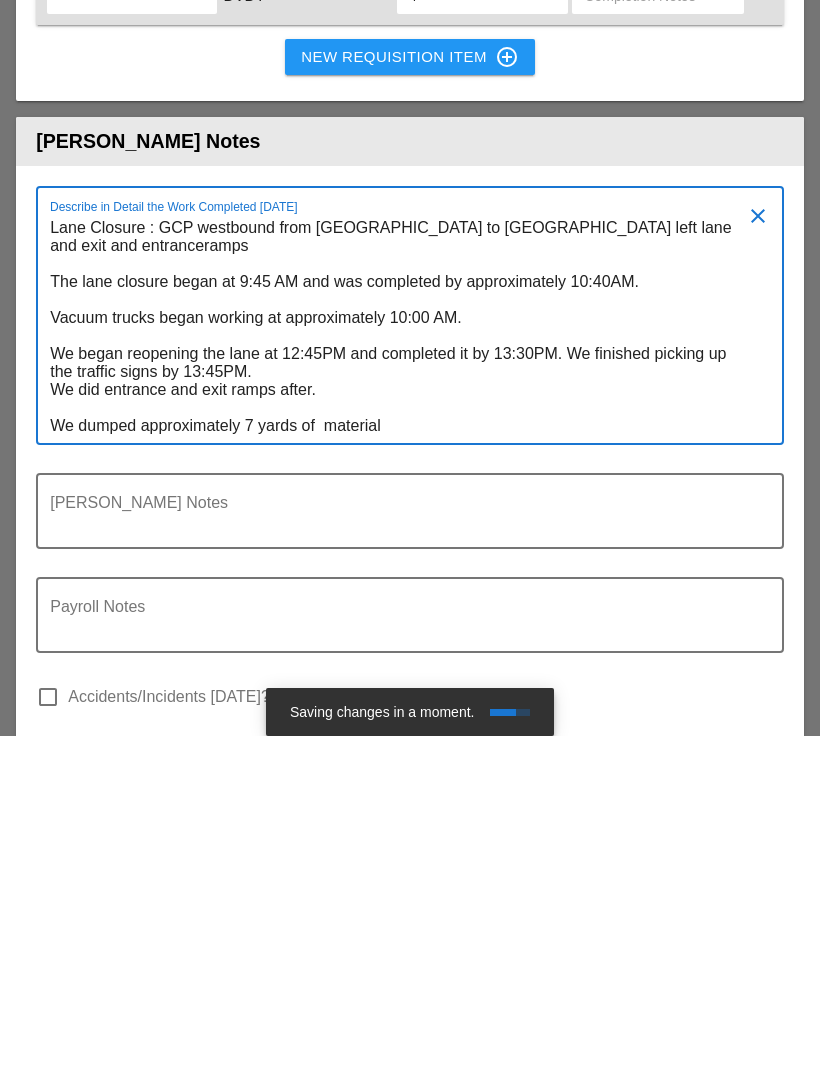 scroll, scrollTop: 0, scrollLeft: 0, axis: both 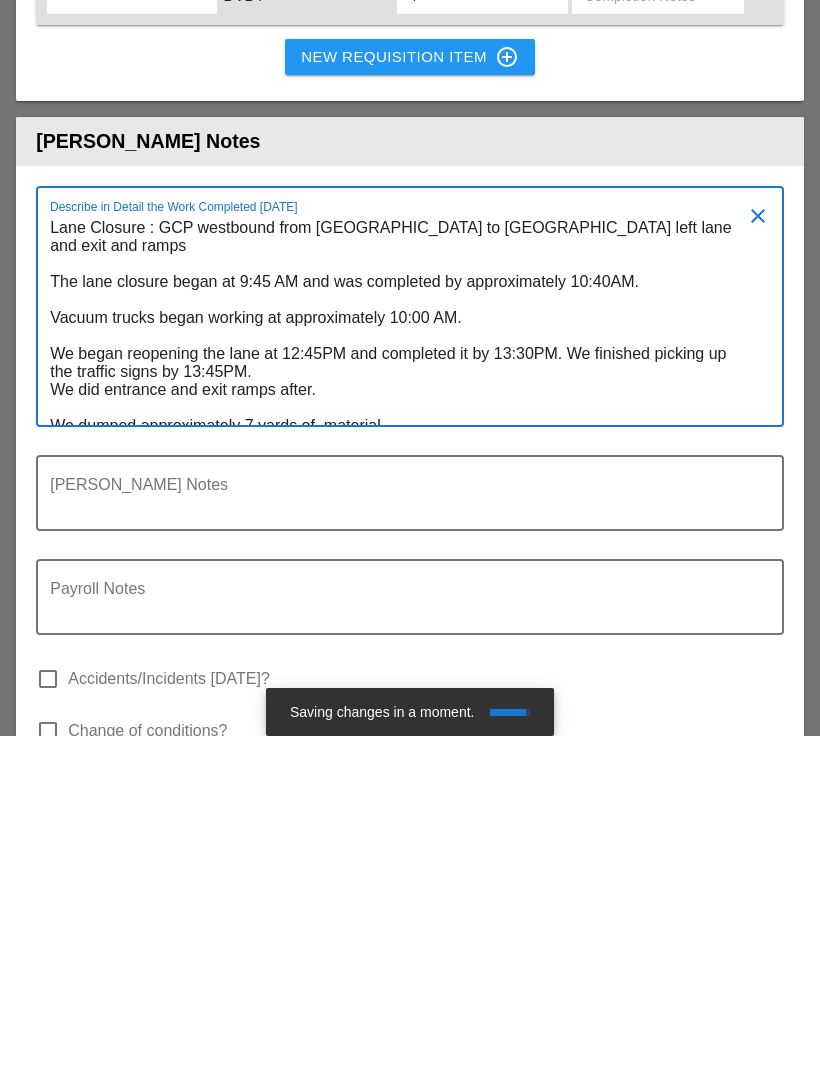 click on "Lane Closure : GCP westbound from 78 Ave to northern blvd left lane and exit and ramps
The lane closure began at 9:45 AM and was completed by approximately 10:40AM.
Vacuum trucks began working at approximately 10:00 AM.
We began reopening the lane at 12:45PM and completed it by 13:30PM. We finished picking up the traffic signs by 13:45PM.
We did entrance and exit ramps after.
We dumped approximately 7 yards of  material" at bounding box center (402, 655) 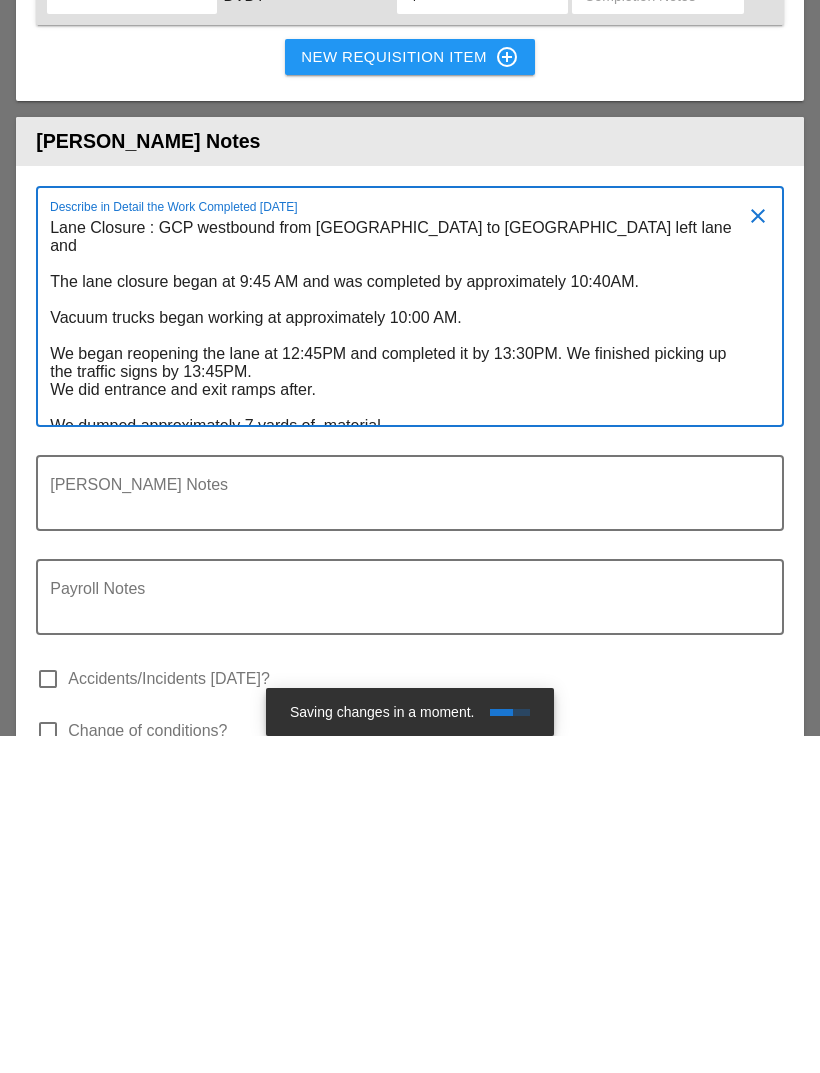 click on "Lane Closure : GCP westbound from 78 Ave to northern blvd left lane and
The lane closure began at 9:45 AM and was completed by approximately 10:40AM.
Vacuum trucks began working at approximately 10:00 AM.
We began reopening the lane at 12:45PM and completed it by 13:30PM. We finished picking up the traffic signs by 13:45PM.
We did entrance and exit ramps after.
We dumped approximately 7 yards of  material" at bounding box center [402, 655] 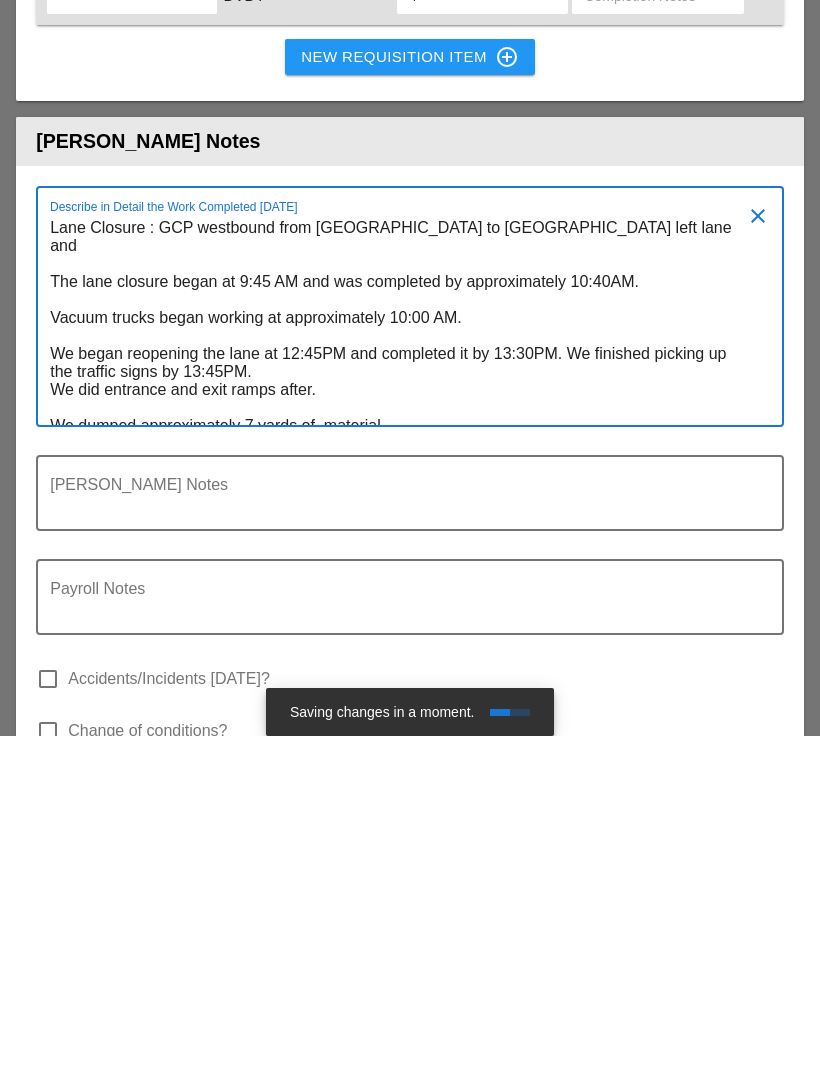 click on "Lane Closure : GCP westbound from 78 Ave to northern blvd left lane and
The lane closure began at 9:45 AM and was completed by approximately 10:40AM.
Vacuum trucks began working at approximately 10:00 AM.
We began reopening the lane at 12:45PM and completed it by 13:30PM. We finished picking up the traffic signs by 13:45PM.
We did entrance and exit ramps after.
We dumped approximately 7 yards of  material" at bounding box center (402, 655) 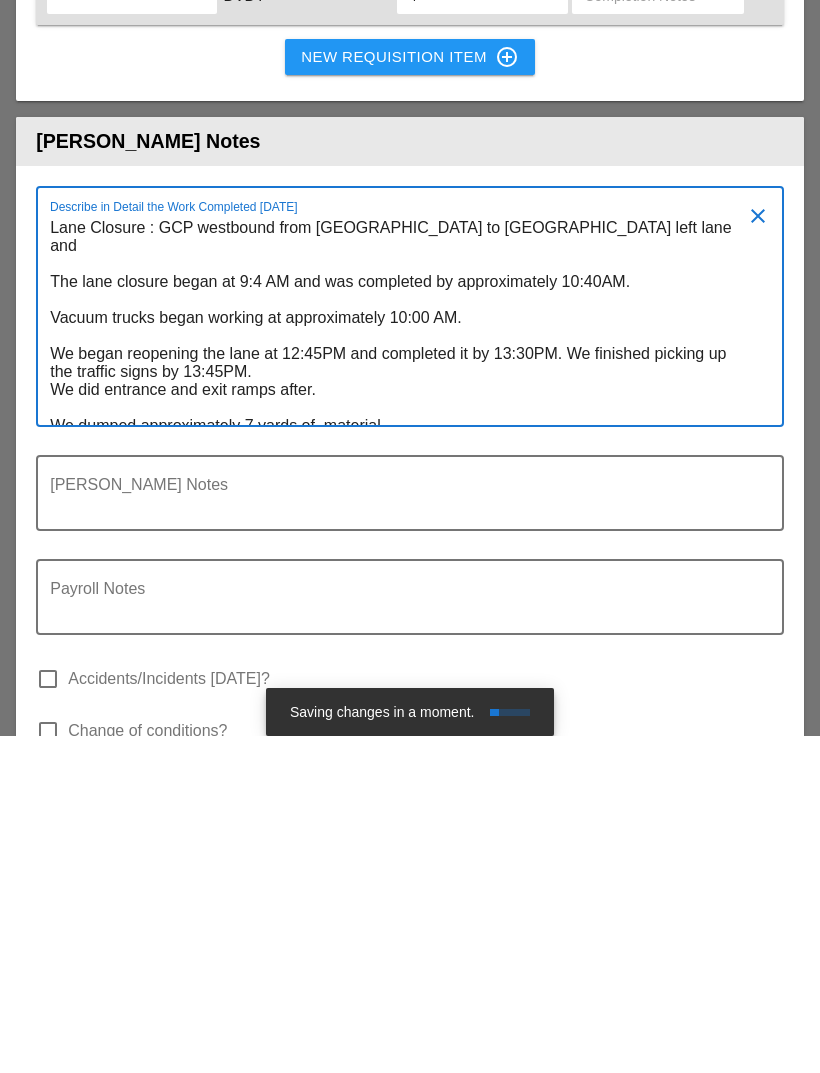 scroll, scrollTop: 0, scrollLeft: 0, axis: both 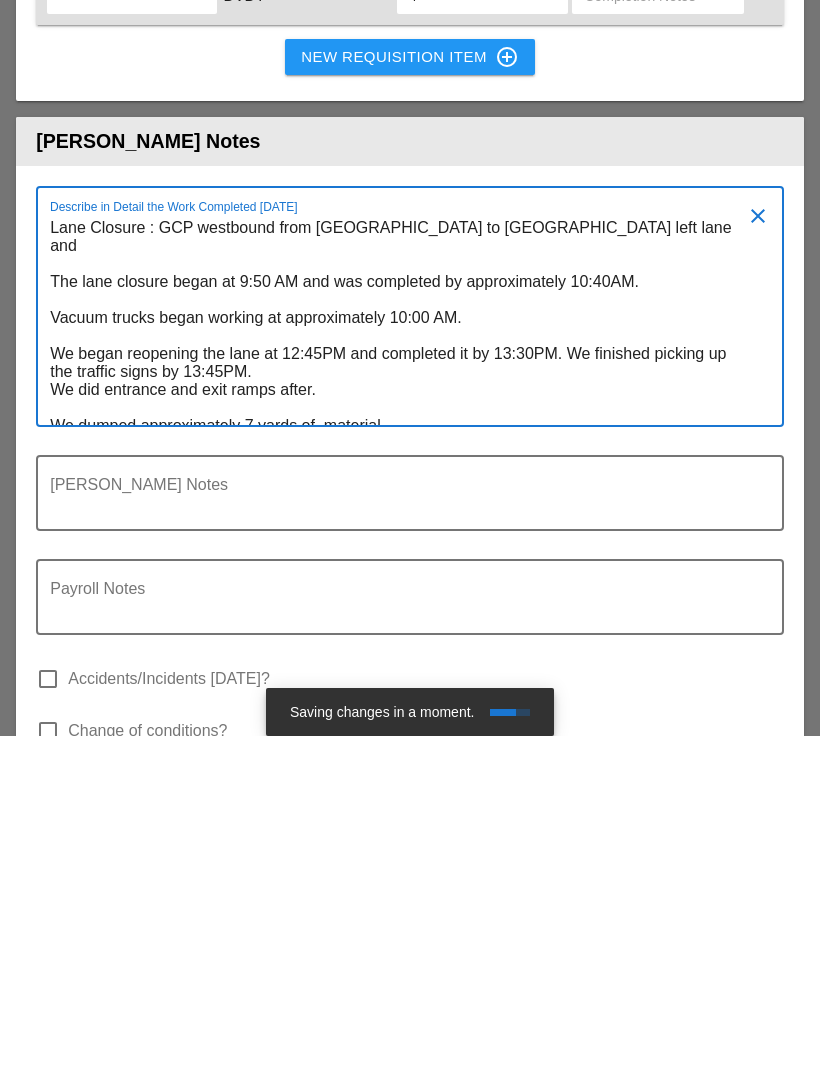 click on "Lane Closure : GCP westbound from 78 Ave to northern blvd left lane and
The lane closure began at 9:50 AM and was completed by approximately 10:40AM.
Vacuum trucks began working at approximately 10:00 AM.
We began reopening the lane at 12:45PM and completed it by 13:30PM. We finished picking up the traffic signs by 13:45PM.
We did entrance and exit ramps after.
We dumped approximately 7 yards of  material" at bounding box center (402, 655) 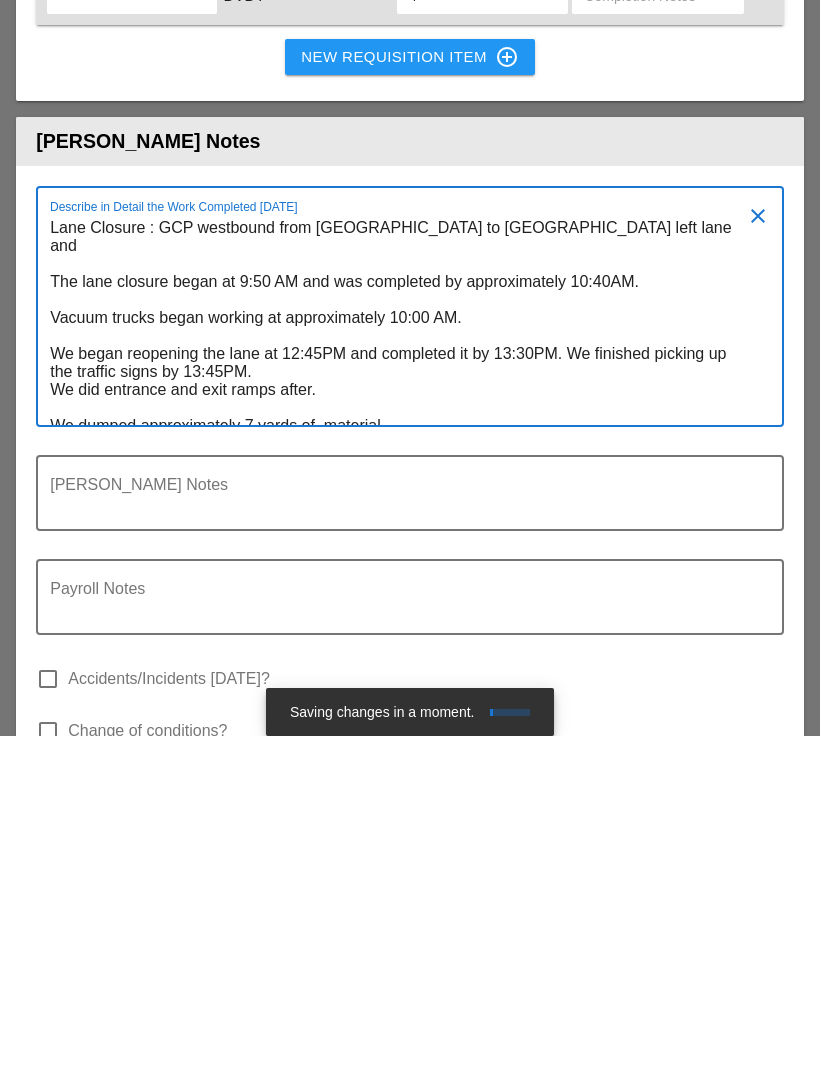 click on "Lane Closure : GCP westbound from 78 Ave to northern blvd left lane and
The lane closure began at 9:50 AM and was completed by approximately 10:40AM.
Vacuum trucks began working at approximately 10:00 AM.
We began reopening the lane at 12:45PM and completed it by 13:30PM. We finished picking up the traffic signs by 13:45PM.
We did entrance and exit ramps after.
We dumped approximately 7 yards of  material" at bounding box center (402, 655) 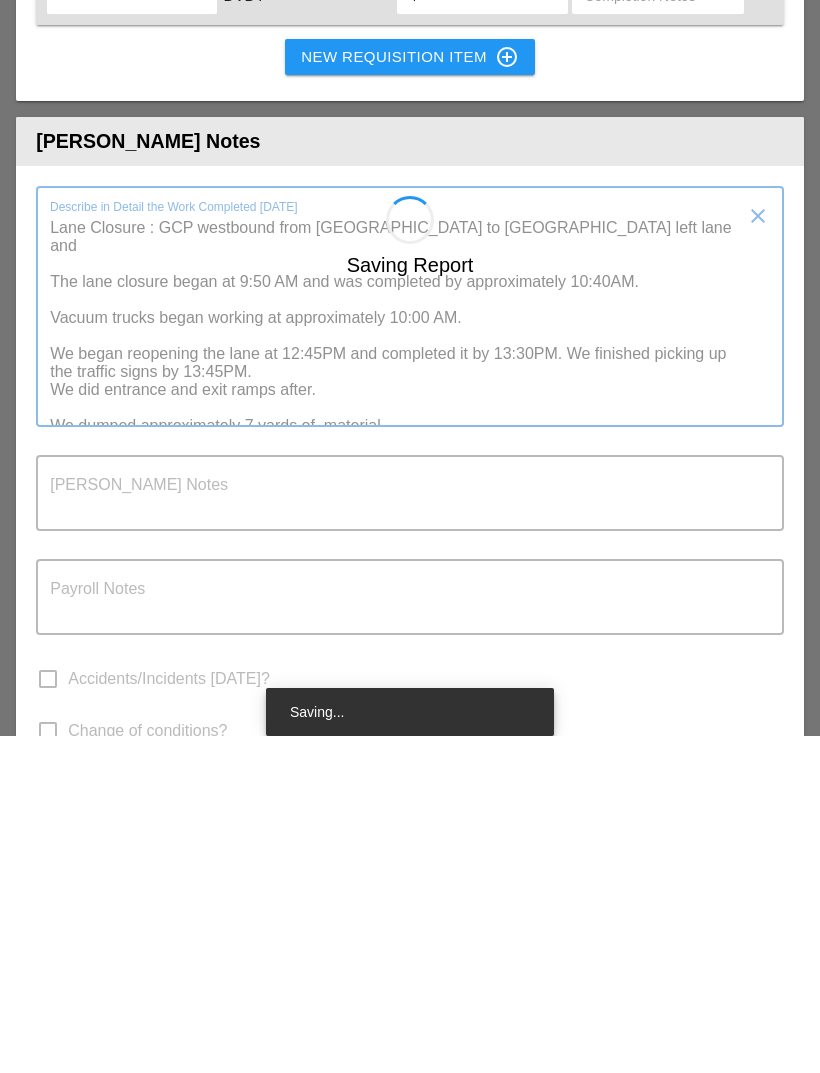 click on "Saving Report" at bounding box center (410, 602) 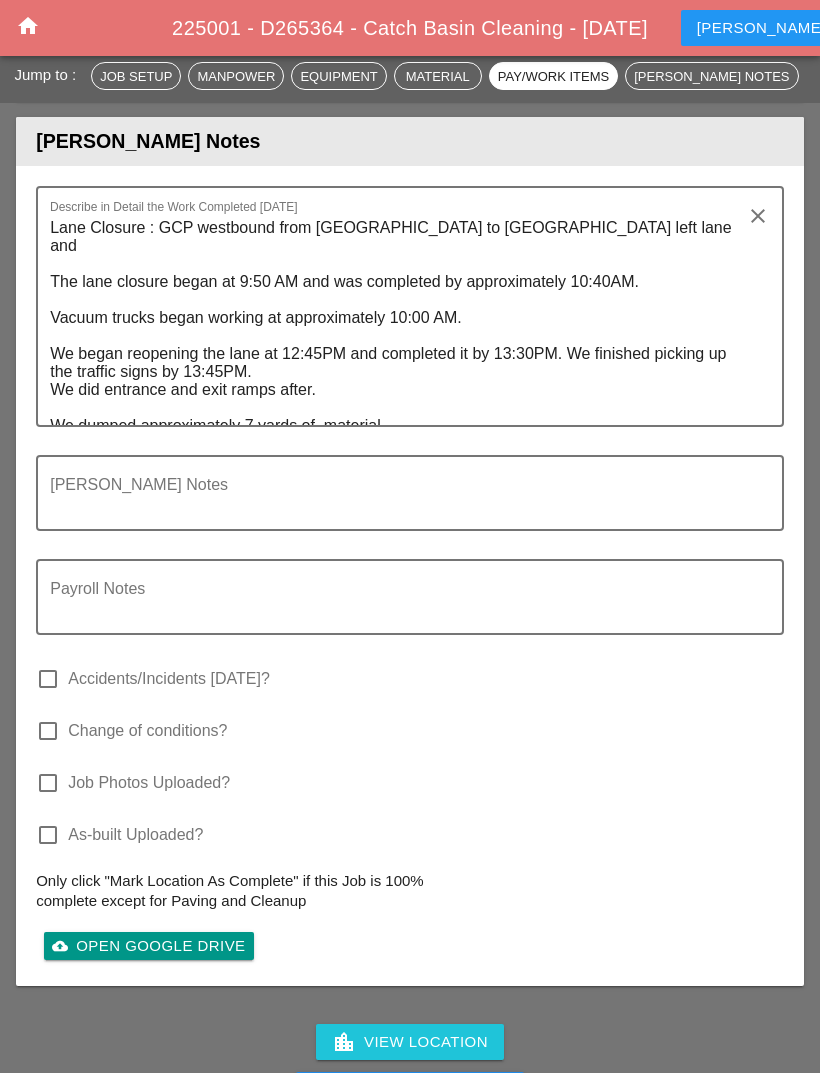 click on "Lane Closure : GCP westbound from 78 Ave to northern blvd left lane and
The lane closure began at 9:50 AM and was completed by approximately 10:40AM.
Vacuum trucks began working at approximately 10:00 AM.
We began reopening the lane at 12:45PM and completed it by 13:30PM. We finished picking up the traffic signs by 13:45PM.
We did entrance and exit ramps after.
We dumped approximately 7 yards of  material" at bounding box center (402, 318) 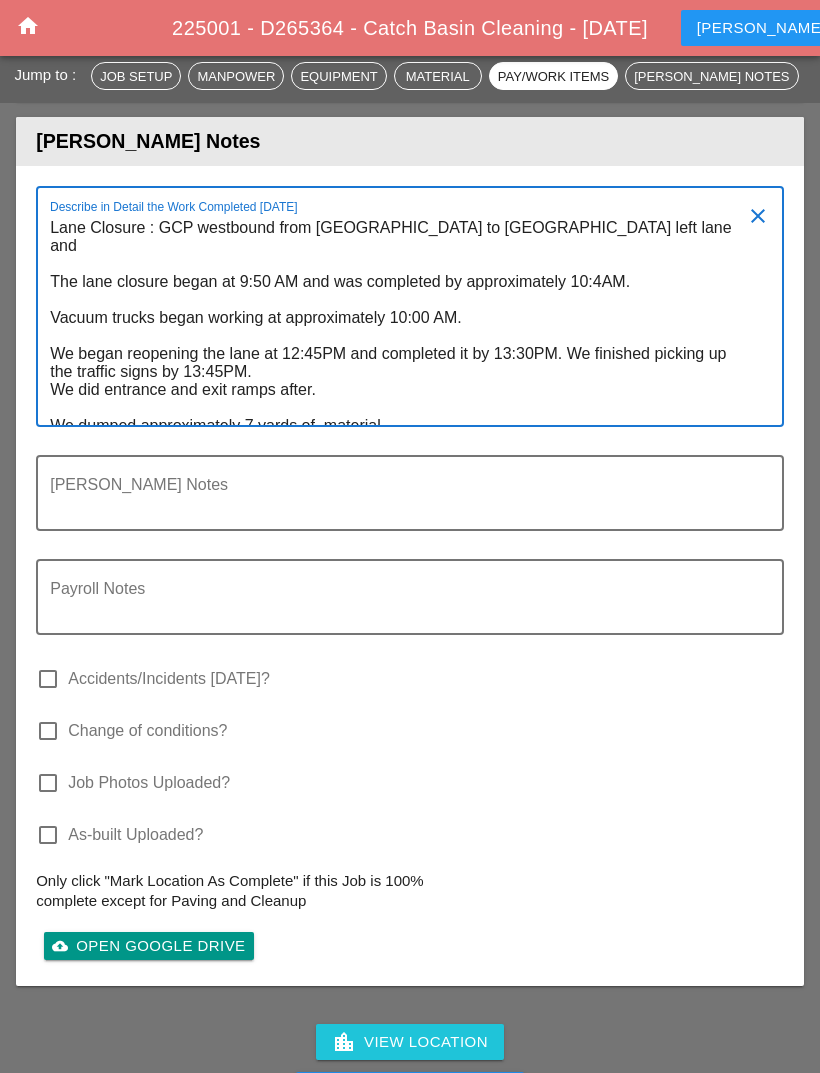 scroll, scrollTop: 0, scrollLeft: 0, axis: both 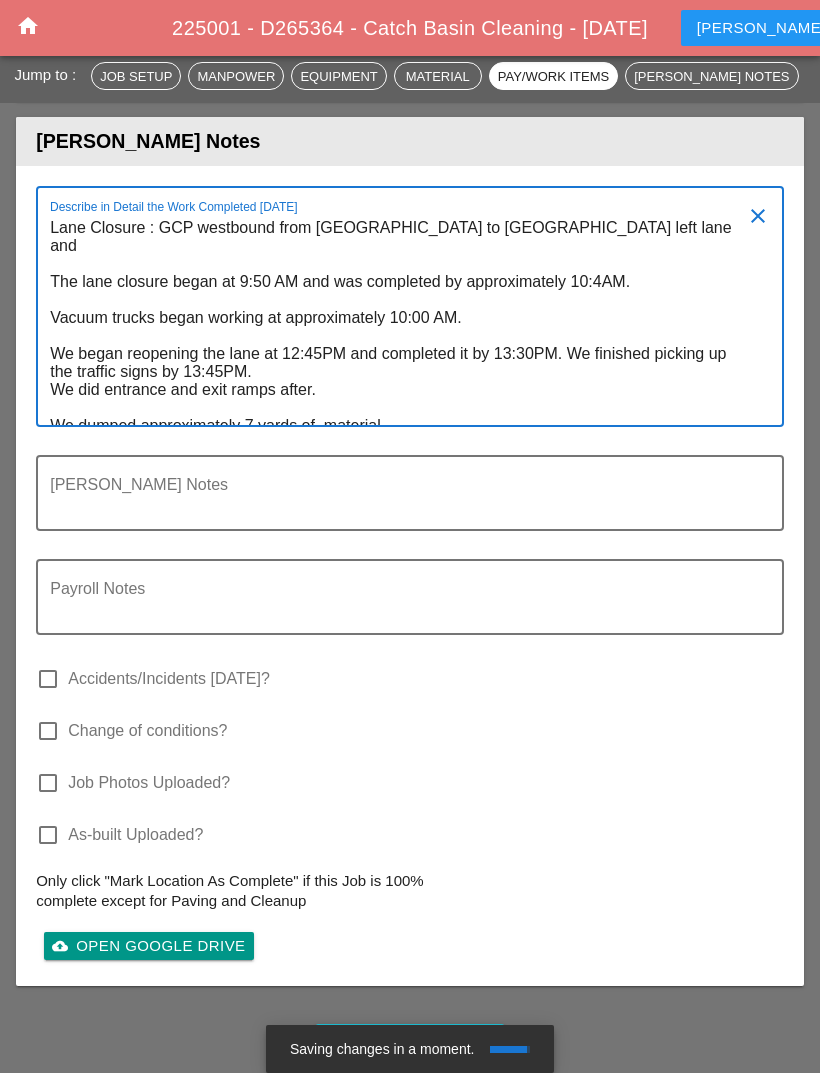 type on "Lane Closure : GCP westbound from 78 Ave to northern blvd left lane and
The lane closure began at 9:50 AM and was completed by approximately 10:45AM.
Vacuum trucks began working at approximately 10:00 AM.
We began reopening the lane at 12:45PM and completed it by 13:30PM. We finished picking up the traffic signs by 13:45PM.
We did entrance and exit ramps after.
We dumped approximately 7 yards of  material" 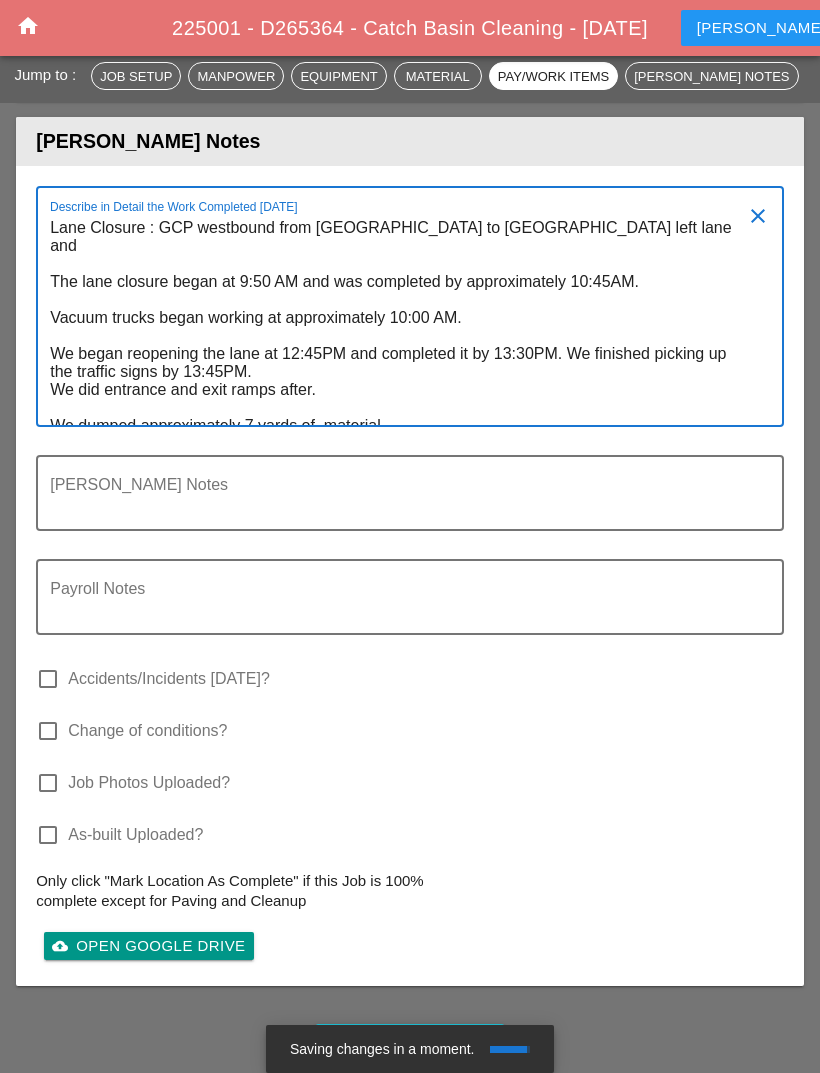 click on "Lane Closure : GCP westbound from 78 Ave to northern blvd left lane and
The lane closure began at 9:50 AM and was completed by approximately 10:45AM.
Vacuum trucks began working at approximately 10:00 AM.
We began reopening the lane at 12:45PM and completed it by 13:30PM. We finished picking up the traffic signs by 13:45PM.
We did entrance and exit ramps after.
We dumped approximately 7 yards of  material" at bounding box center (402, 318) 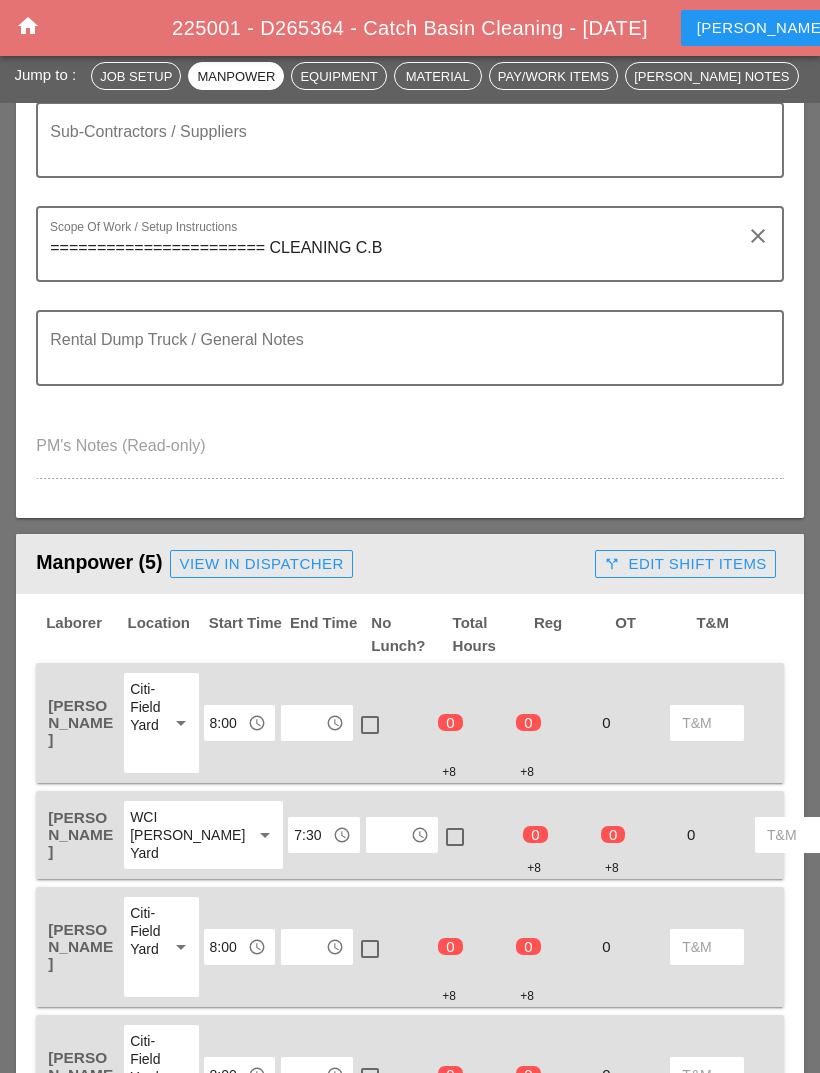 scroll, scrollTop: 457, scrollLeft: 0, axis: vertical 